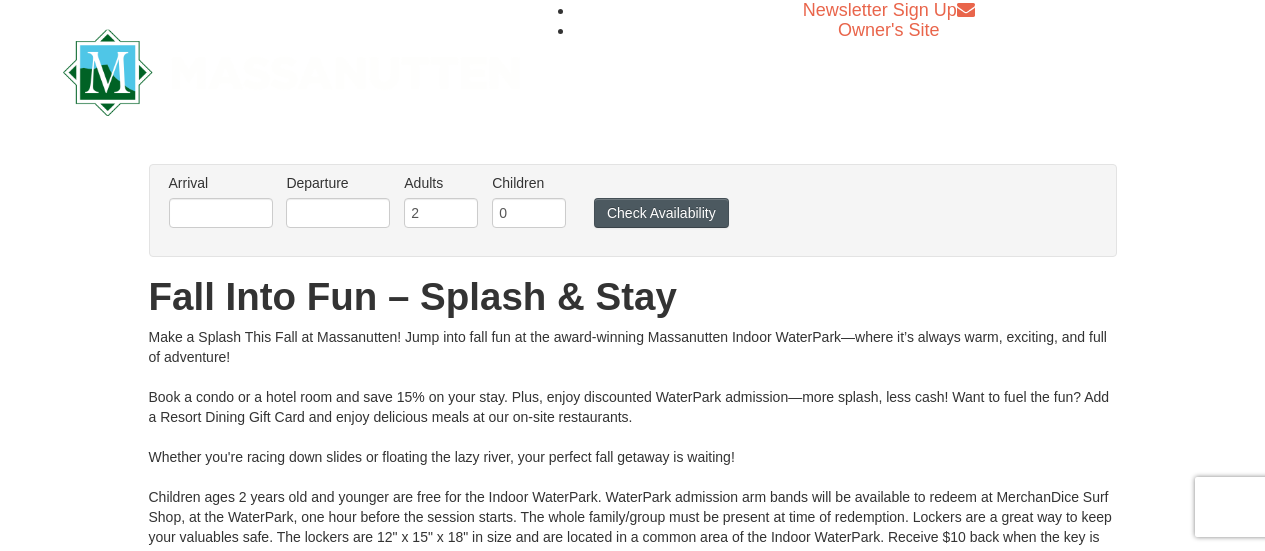scroll, scrollTop: 0, scrollLeft: 0, axis: both 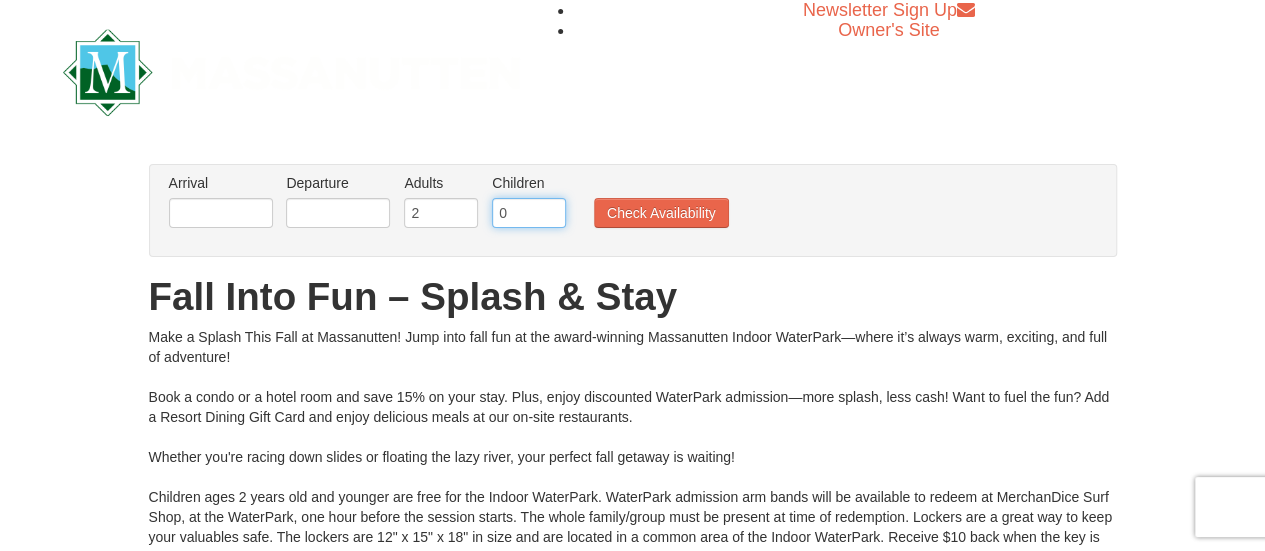 click on "0" at bounding box center [529, 213] 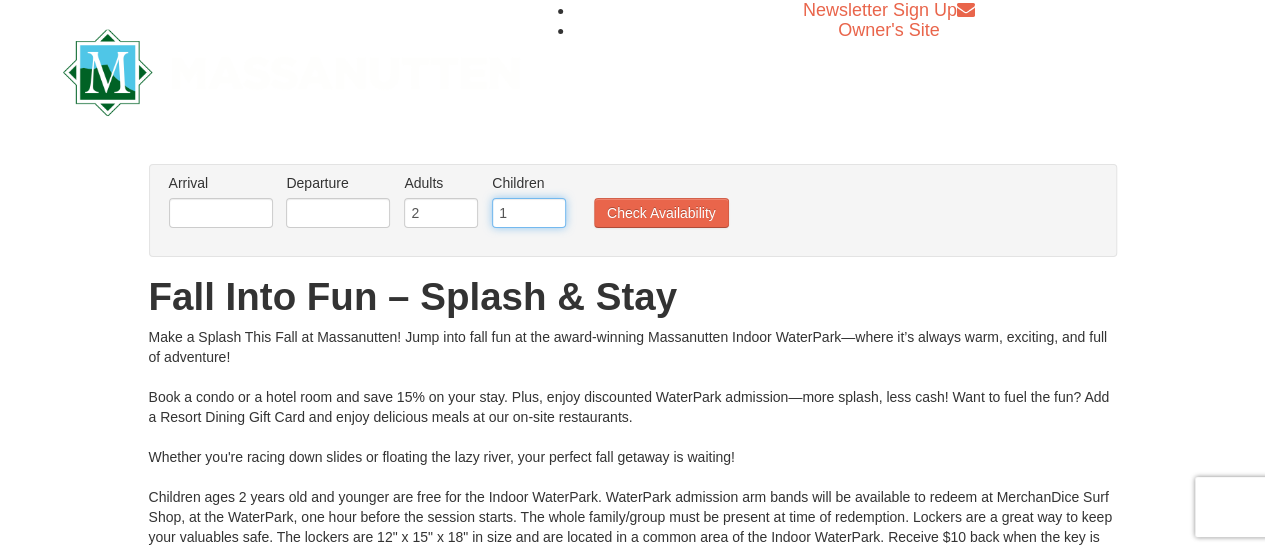 click on "1" at bounding box center (529, 213) 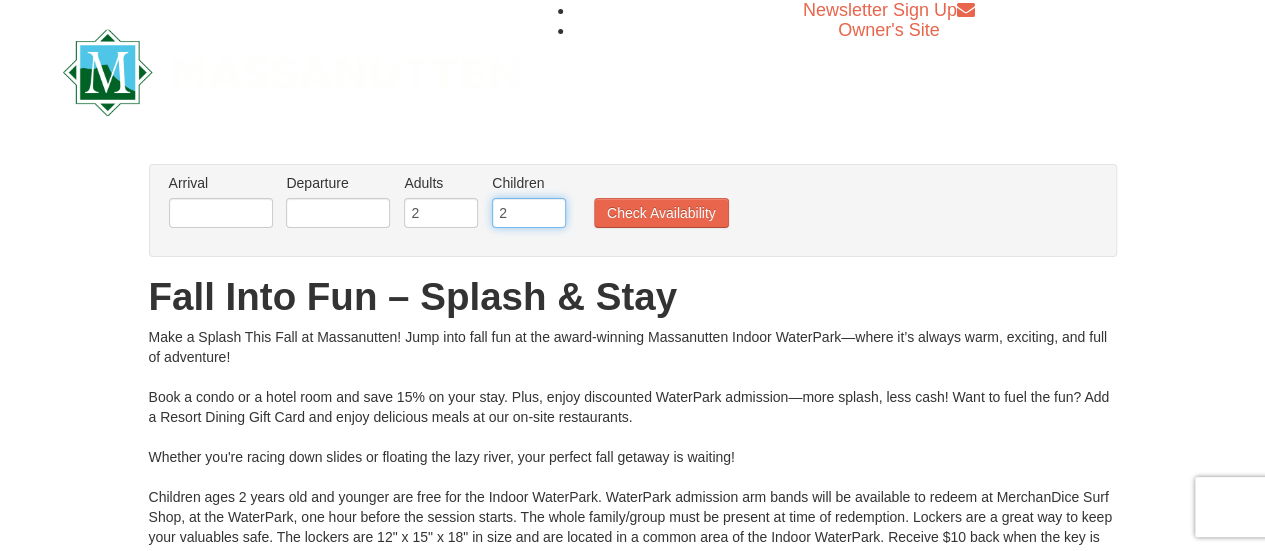 type on "2" 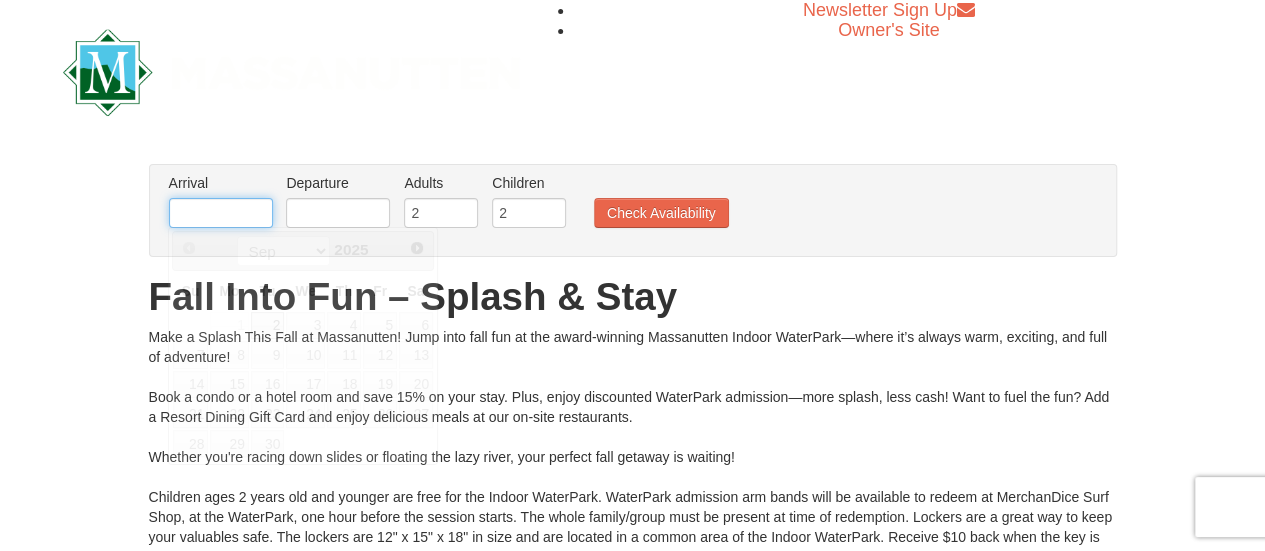 click at bounding box center (221, 213) 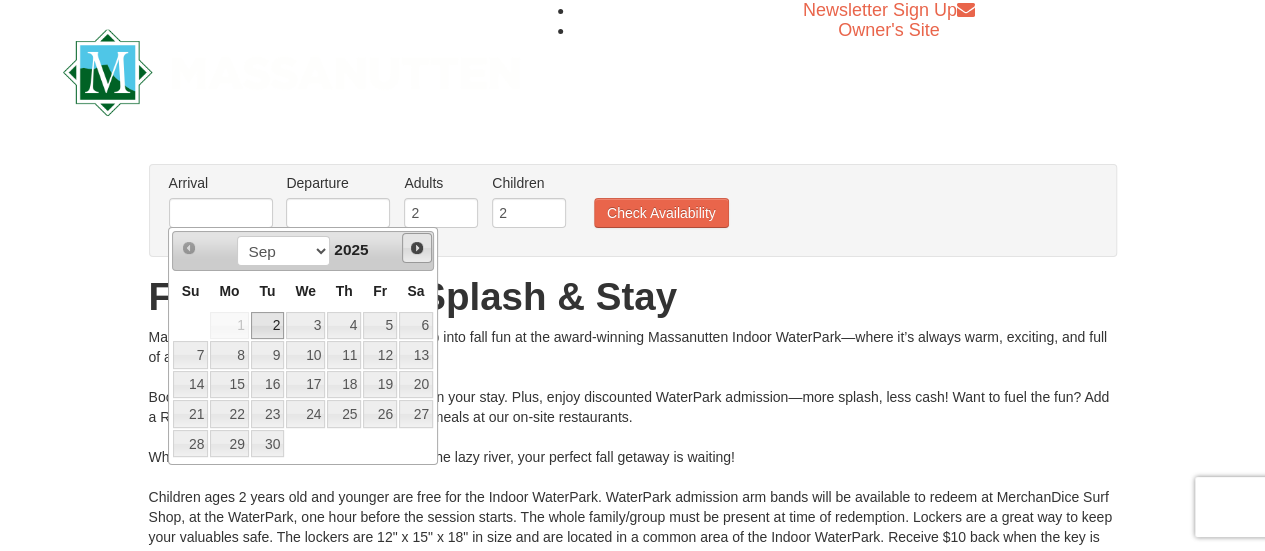 click on "Next" at bounding box center [417, 248] 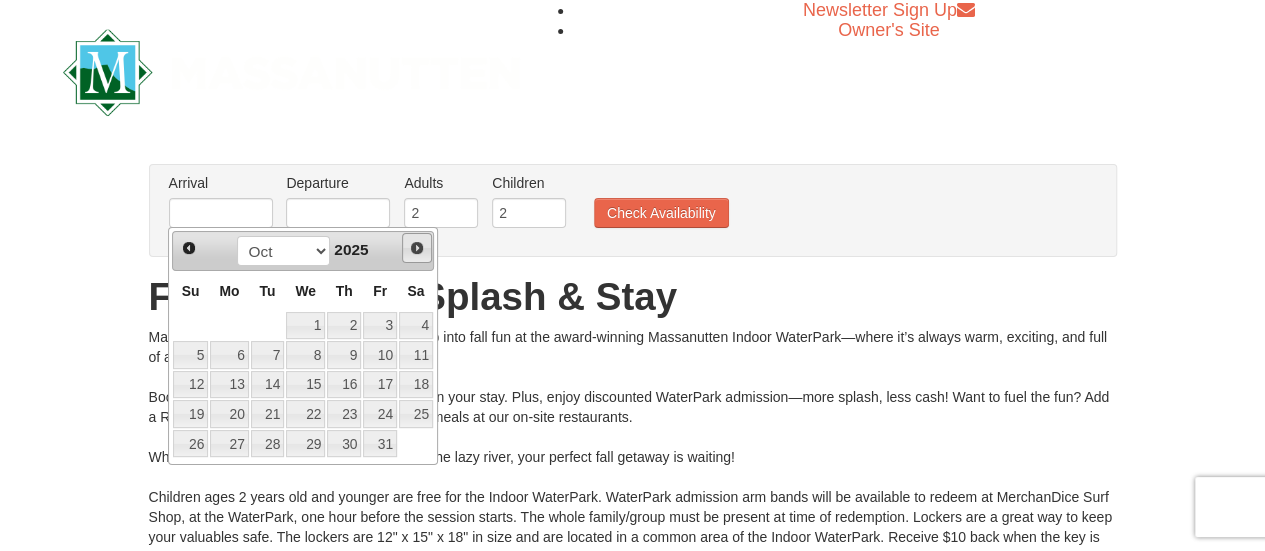 click on "Next" at bounding box center (417, 248) 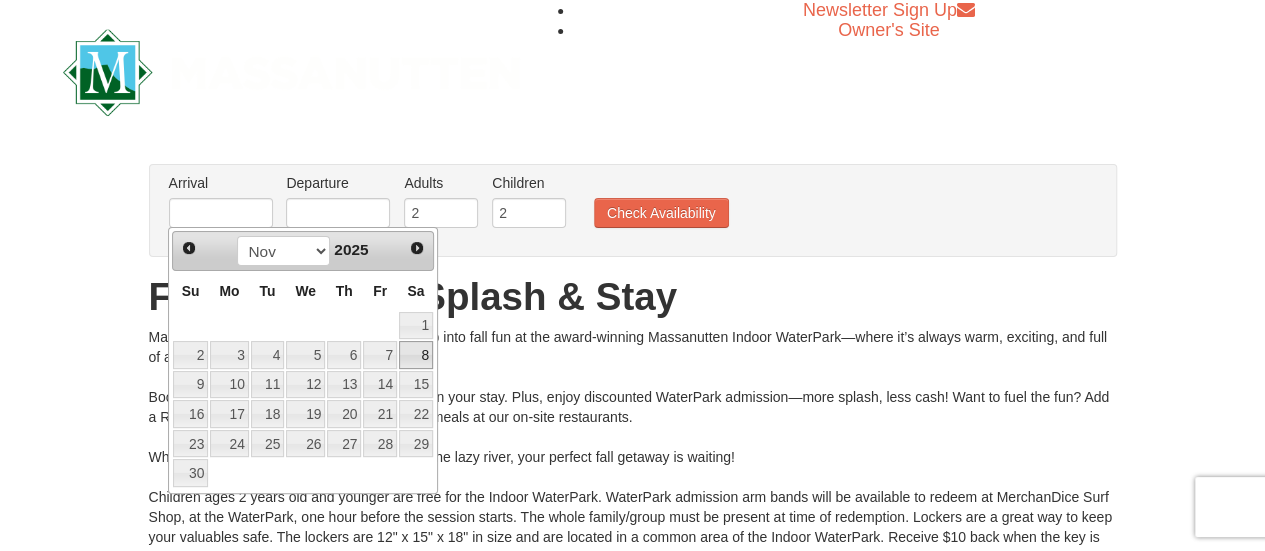 click on "8" at bounding box center (416, 355) 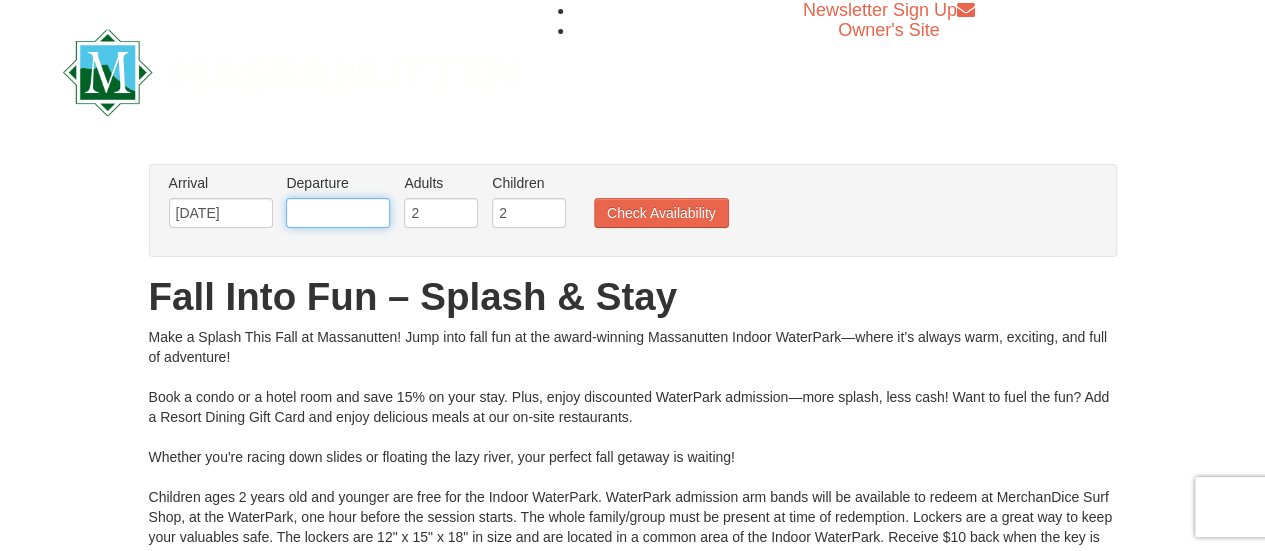 click at bounding box center (338, 213) 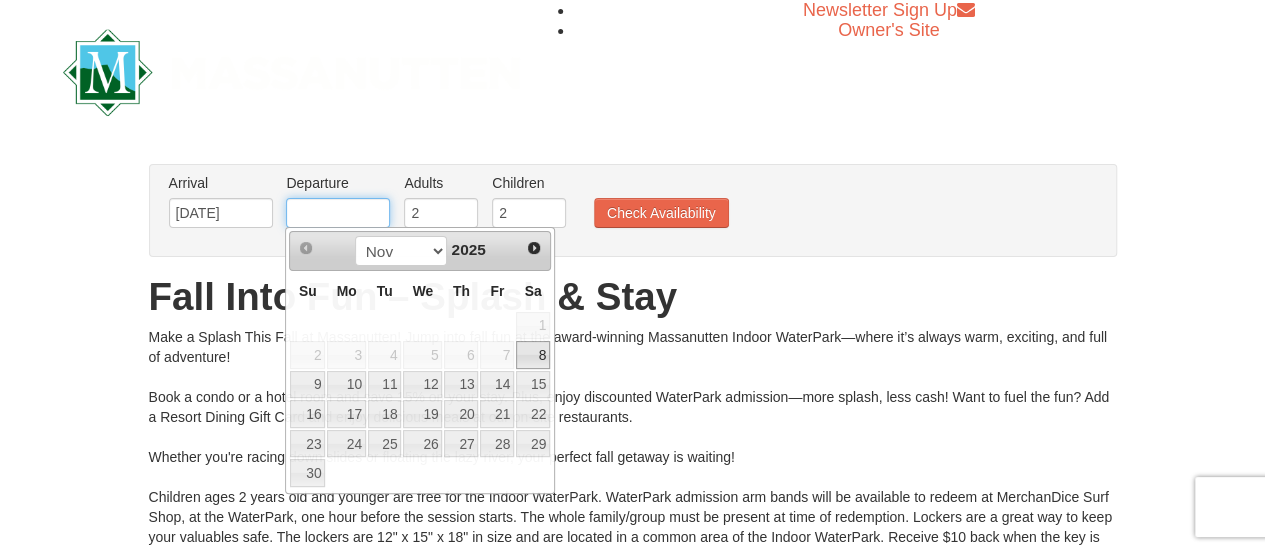 click at bounding box center [338, 213] 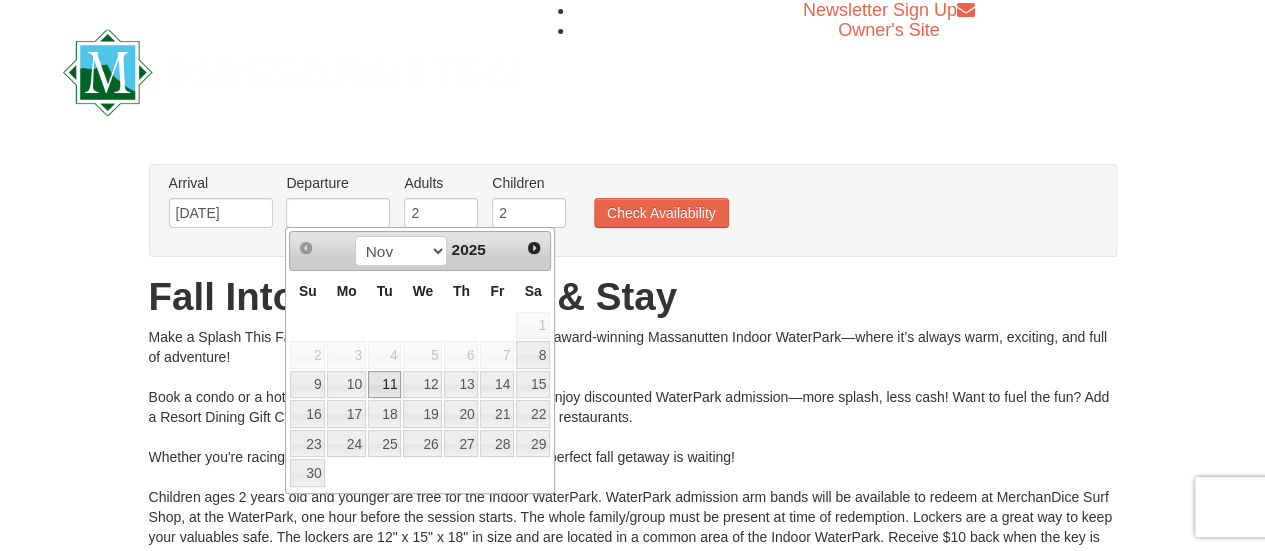 click on "11" at bounding box center [385, 385] 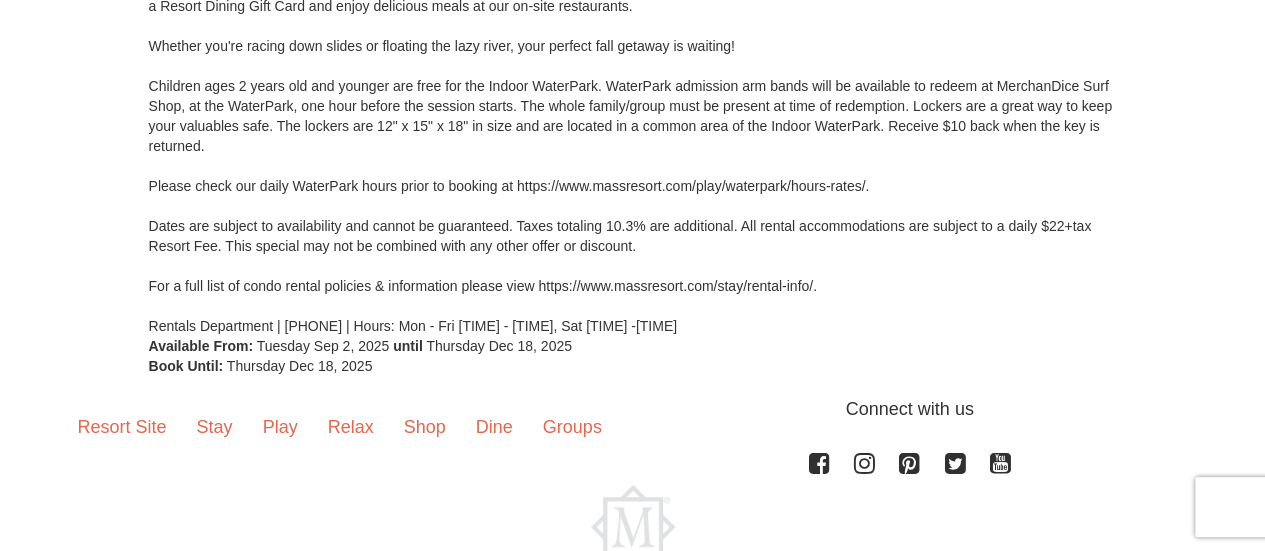 scroll, scrollTop: 0, scrollLeft: 0, axis: both 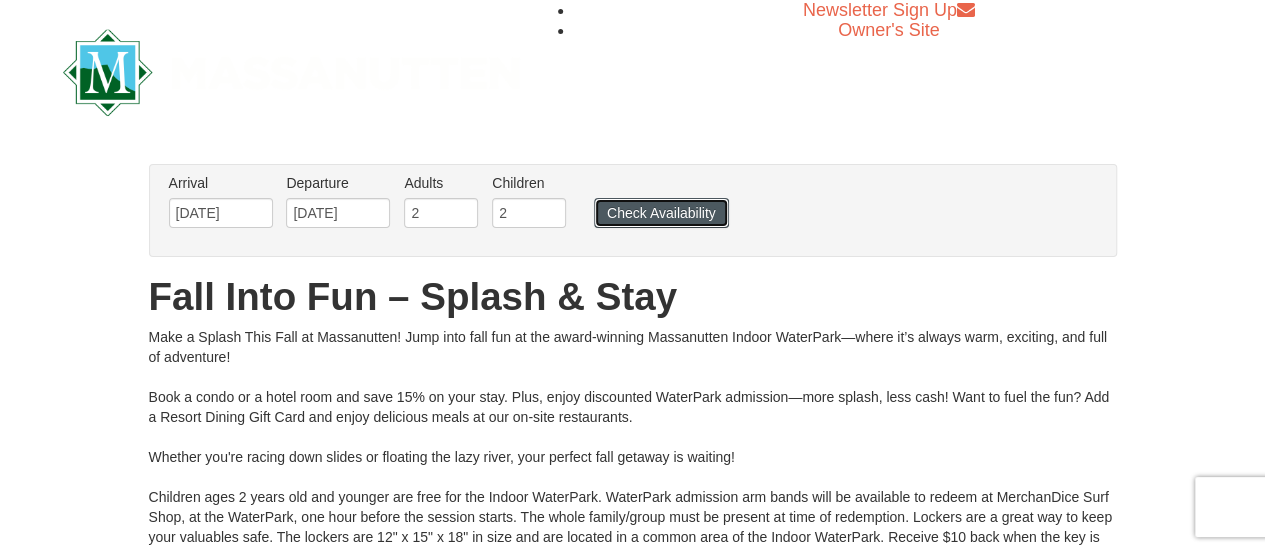 click on "Check Availability" at bounding box center (661, 213) 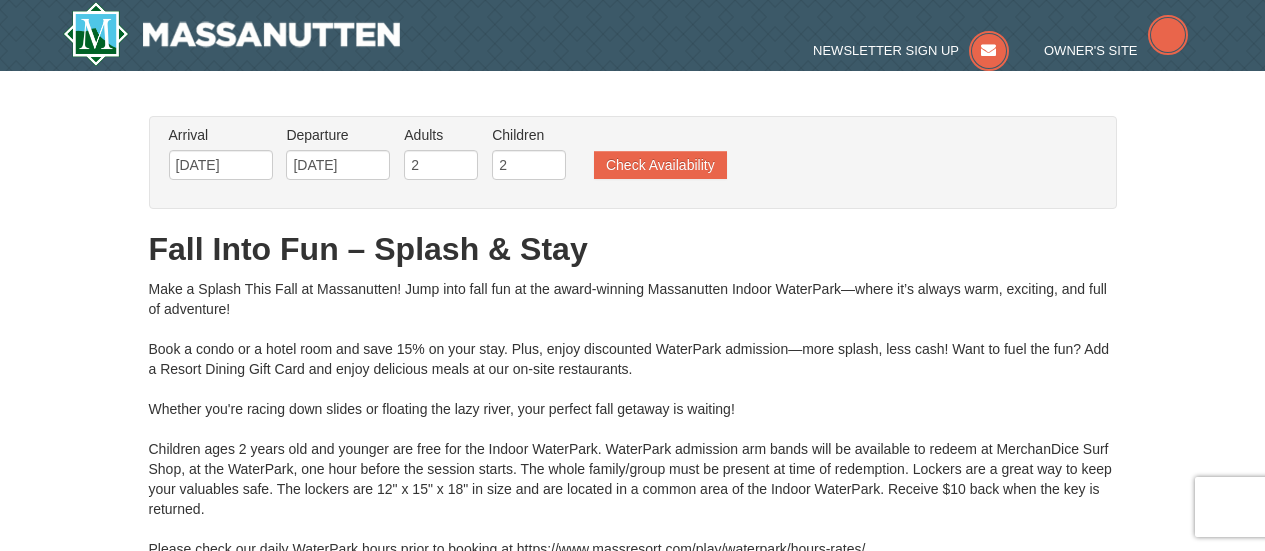 scroll, scrollTop: 0, scrollLeft: 0, axis: both 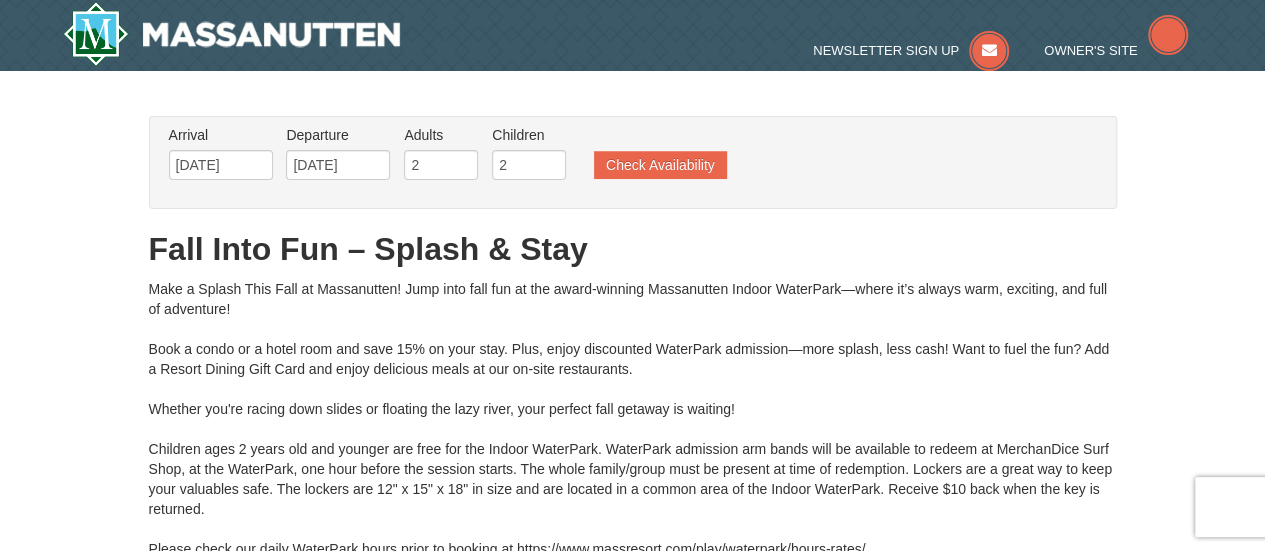 type on "[DATE]" 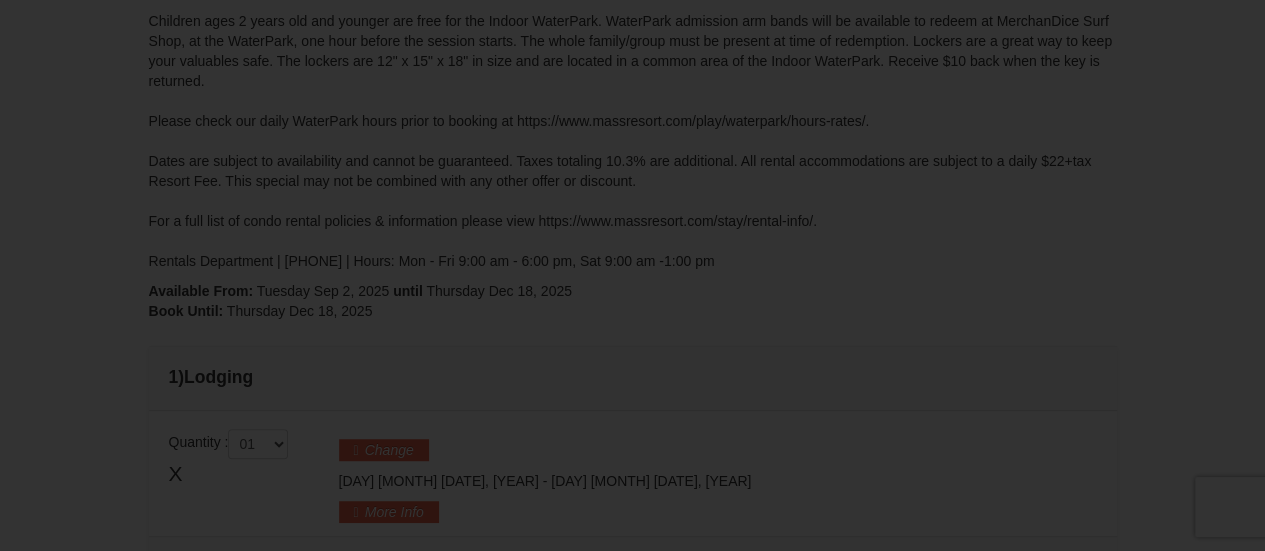 scroll, scrollTop: 0, scrollLeft: 0, axis: both 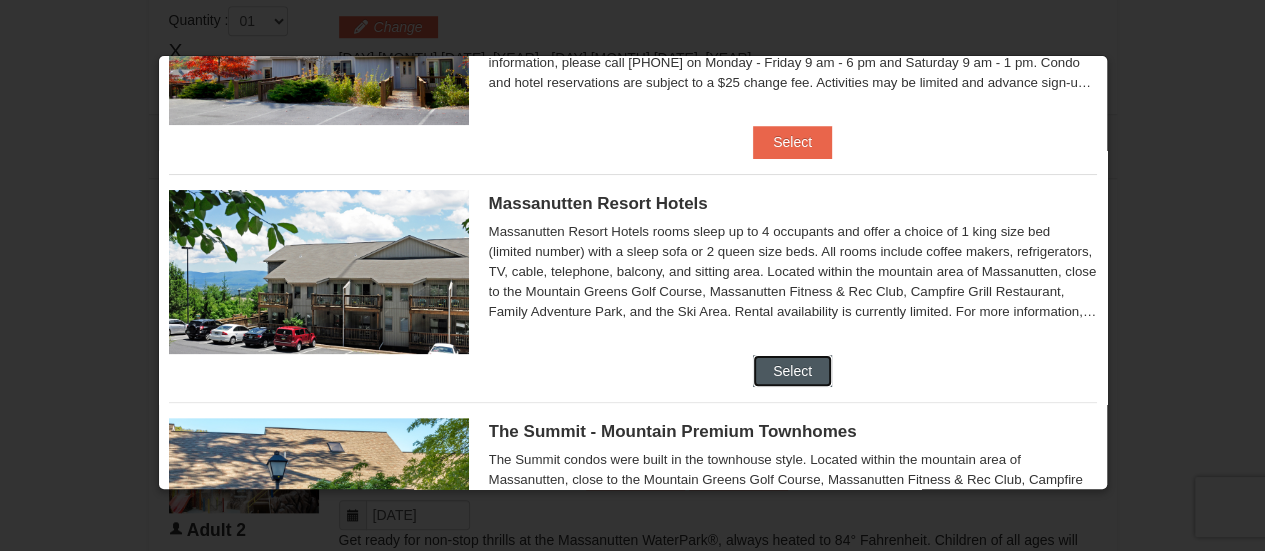 click on "Select" at bounding box center (792, 371) 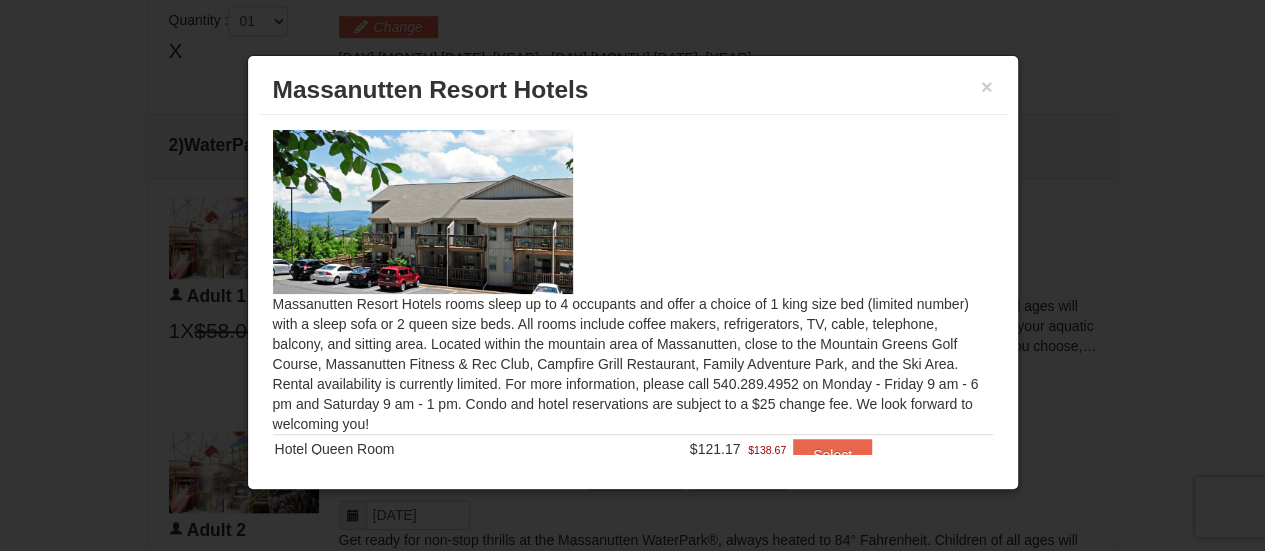 click on "Massanutten Resort Hotels rooms sleep up to 4 occupants and offer a choice of 1 king size bed (limited number) with a sleep sofa or 2 queen size beds. All rooms include coffee makers, refrigerators, TV, cable, telephone, balcony, and sitting area. Located within the mountain area of Massanutten, close to the Mountain Greens Golf Course, Massanutten Fitness & Rec Club, Campfire Grill Restaurant, Family Adventure Park, and the Ski Area.
Rental availability is currently limited. For more information, please call 540.289.4952 on Monday - Friday 9 am - 6 pm and Saturday 9 am - 1 pm. Condo and hotel reservations are subject to a $25 change fee.
We look forward to welcoming you!
Hotel Queen Room" at bounding box center [633, 285] 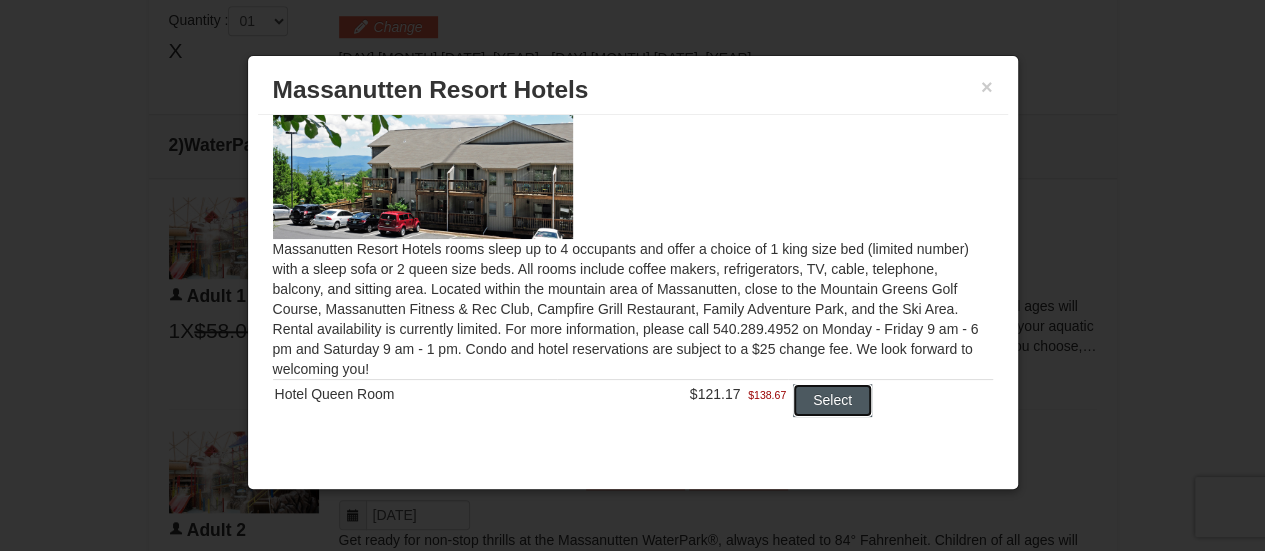 click on "Select" at bounding box center [832, 400] 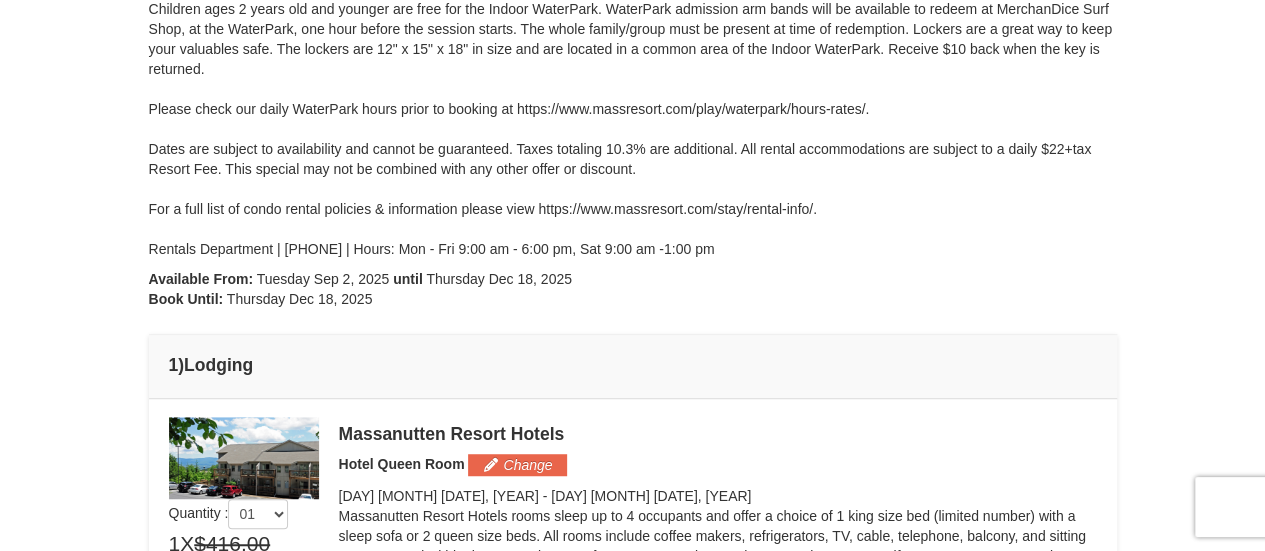 scroll, scrollTop: 315, scrollLeft: 0, axis: vertical 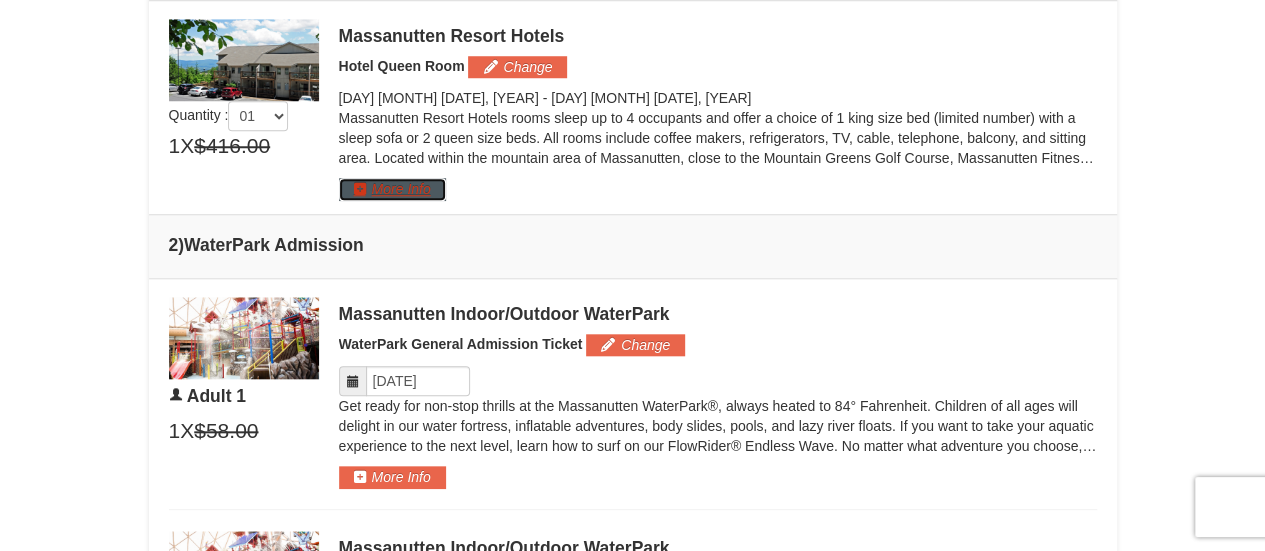 click on "More Info" at bounding box center [392, 189] 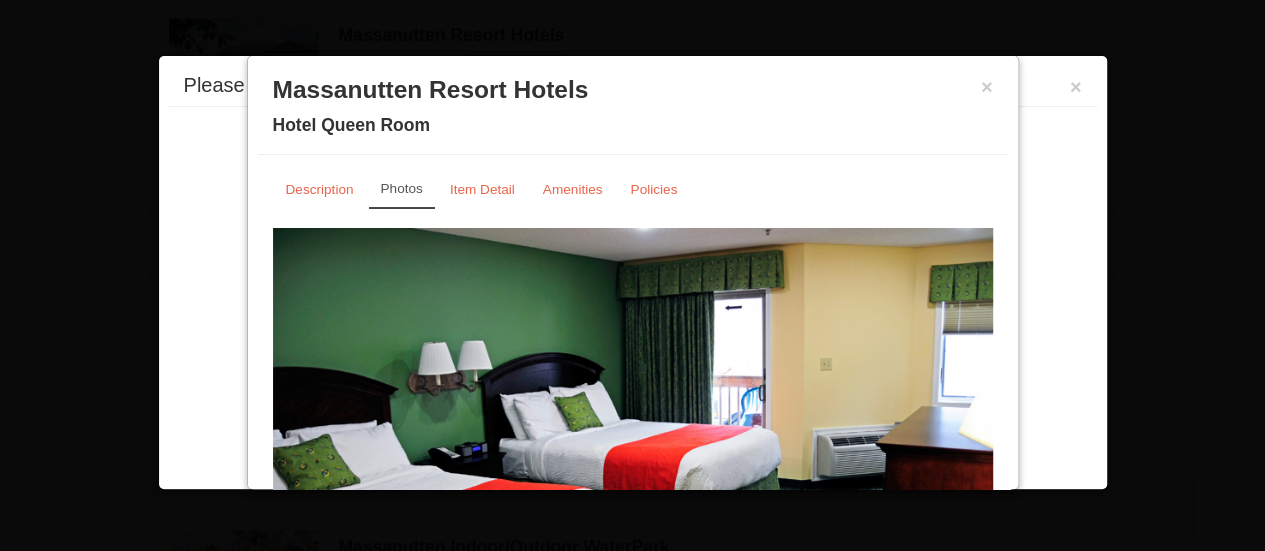 scroll, scrollTop: 840, scrollLeft: 0, axis: vertical 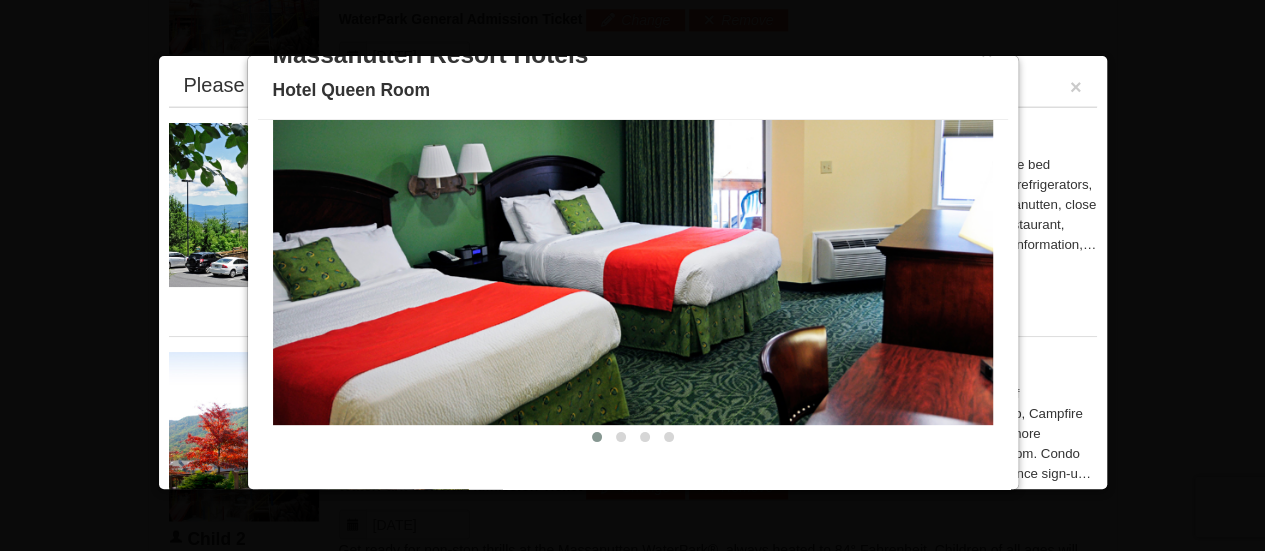 click at bounding box center (633, 228) 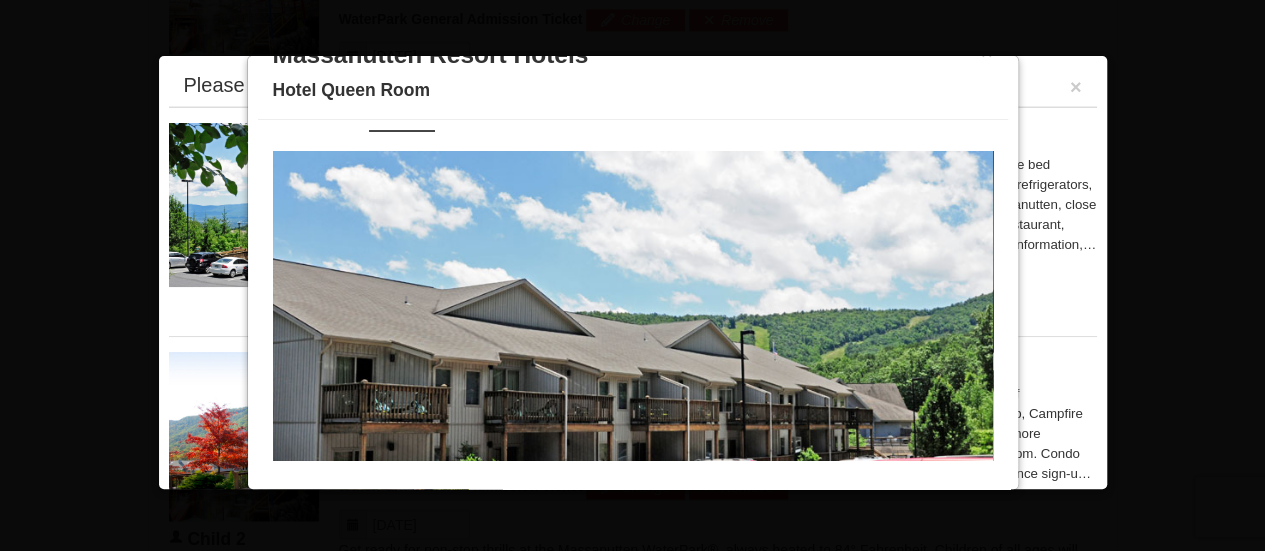 scroll, scrollTop: 0, scrollLeft: 0, axis: both 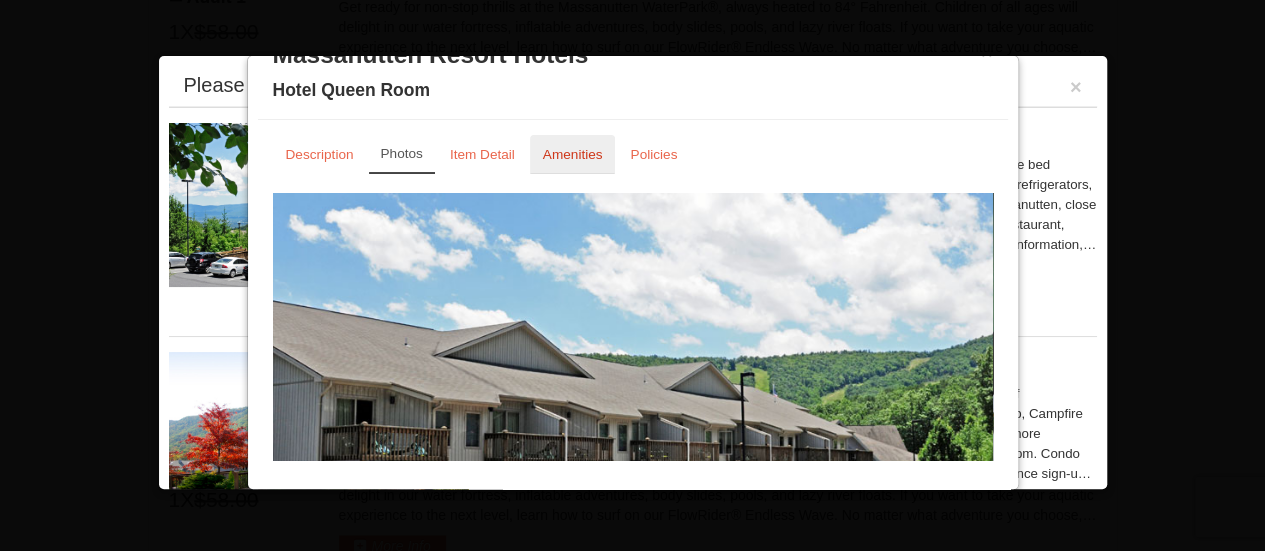 click on "Amenities" at bounding box center [573, 154] 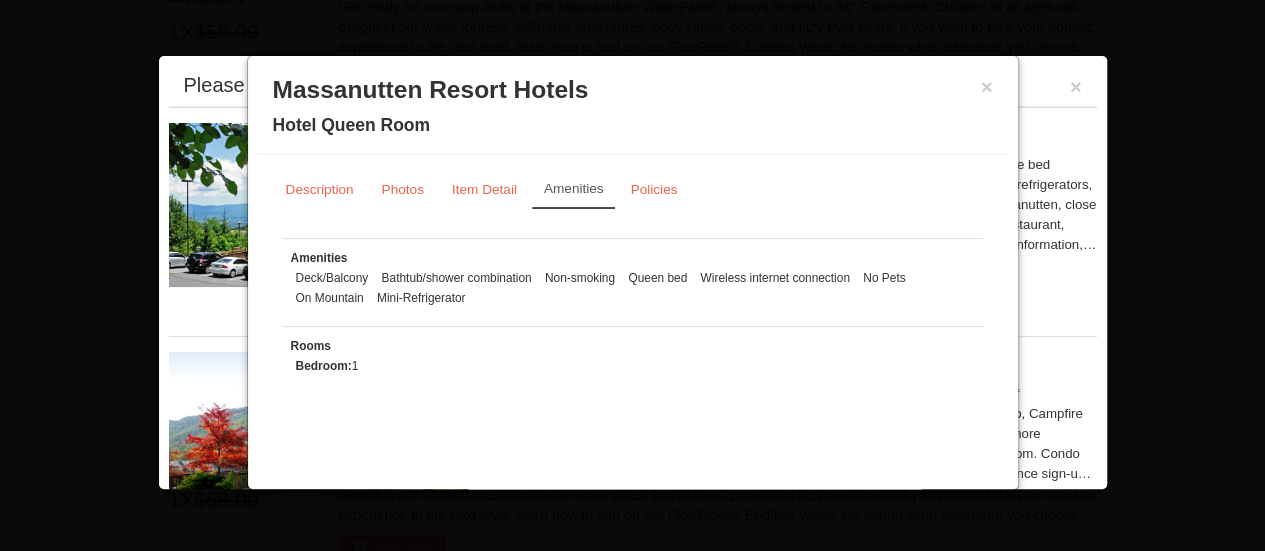 scroll, scrollTop: 0, scrollLeft: 0, axis: both 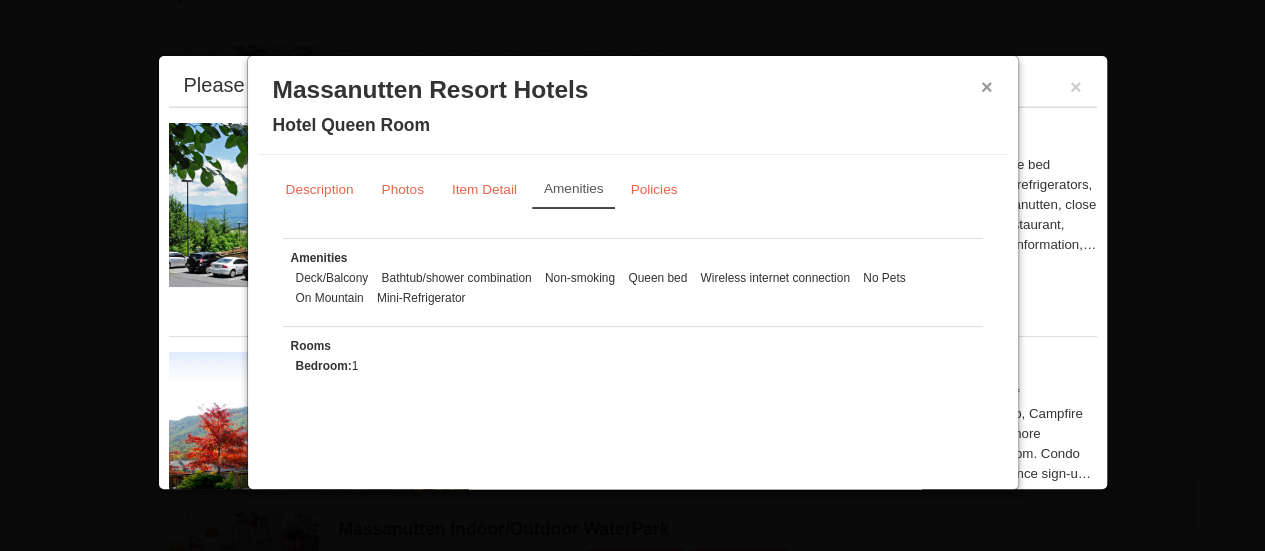 click on "×" at bounding box center [987, 87] 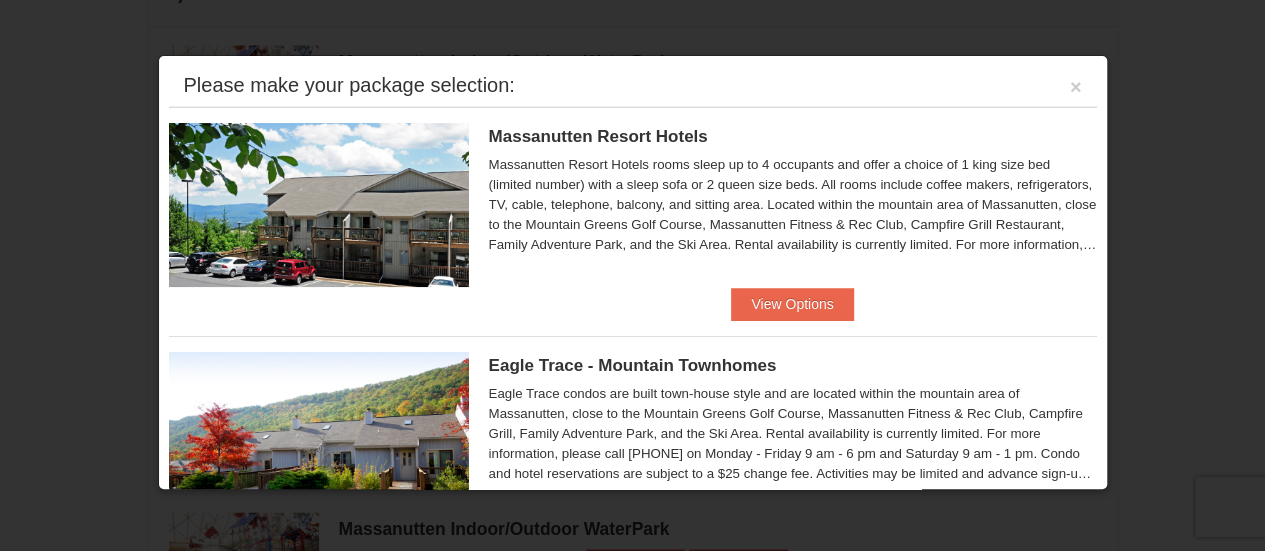 click on "Massanutten Resort Hotels rooms sleep up to 4 occupants and offer a choice of 1 king size bed (limited number) with a sleep sofa or 2 queen size beds. All rooms include coffee makers, refrigerators, TV, cable, telephone, balcony, and sitting area. Located within the mountain area of Massanutten, close to the Mountain Greens Golf Course, Massanutten Fitness & Rec Club, Campfire Grill Restaurant, Family Adventure Park, and the Ski Area.
Rental availability is currently limited. For more information, please call 540.289.4952 on Monday - Friday 9 am - 6 pm and Saturday 9 am - 1 pm. Condo and hotel reservations are subject to a $25 change fee.
We look forward to welcoming you!" at bounding box center [793, 205] 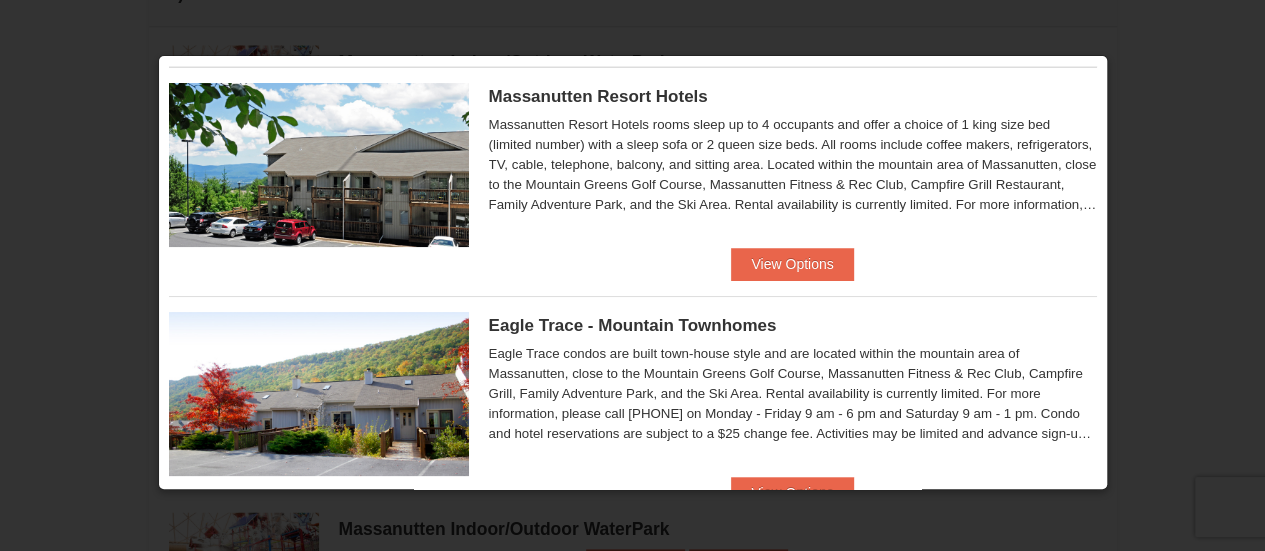 scroll, scrollTop: 0, scrollLeft: 0, axis: both 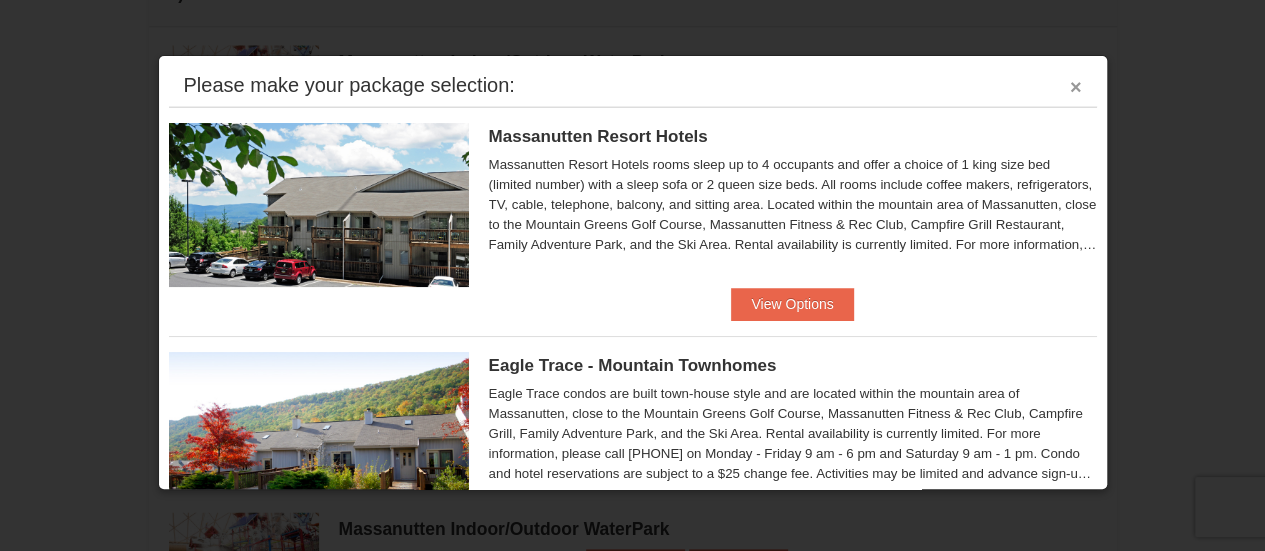 click on "×" at bounding box center (1076, 87) 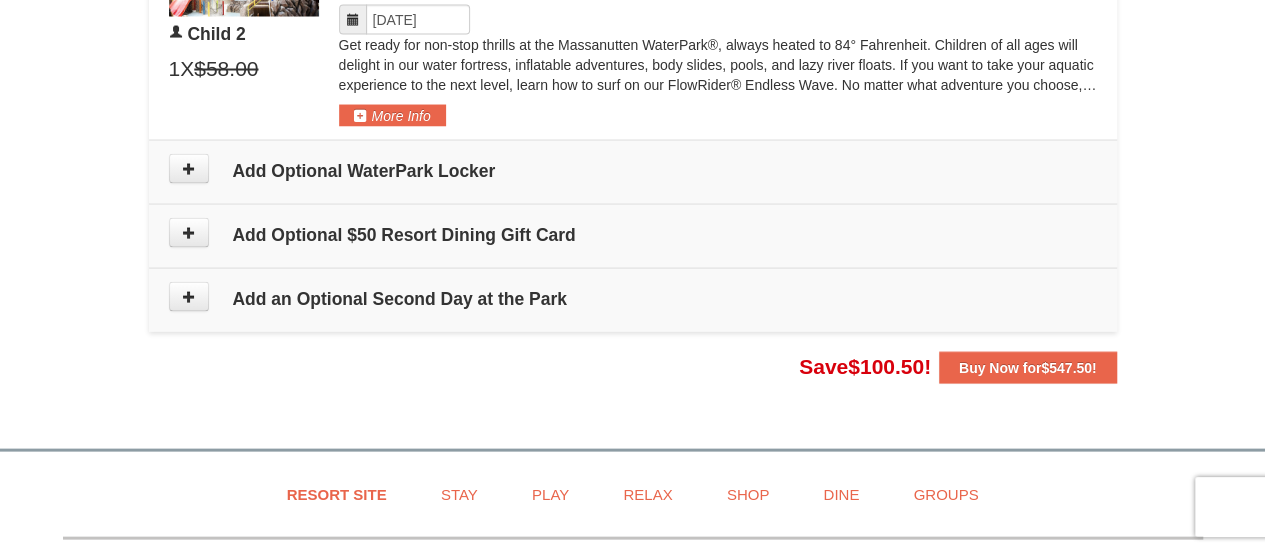 scroll, scrollTop: 1902, scrollLeft: 0, axis: vertical 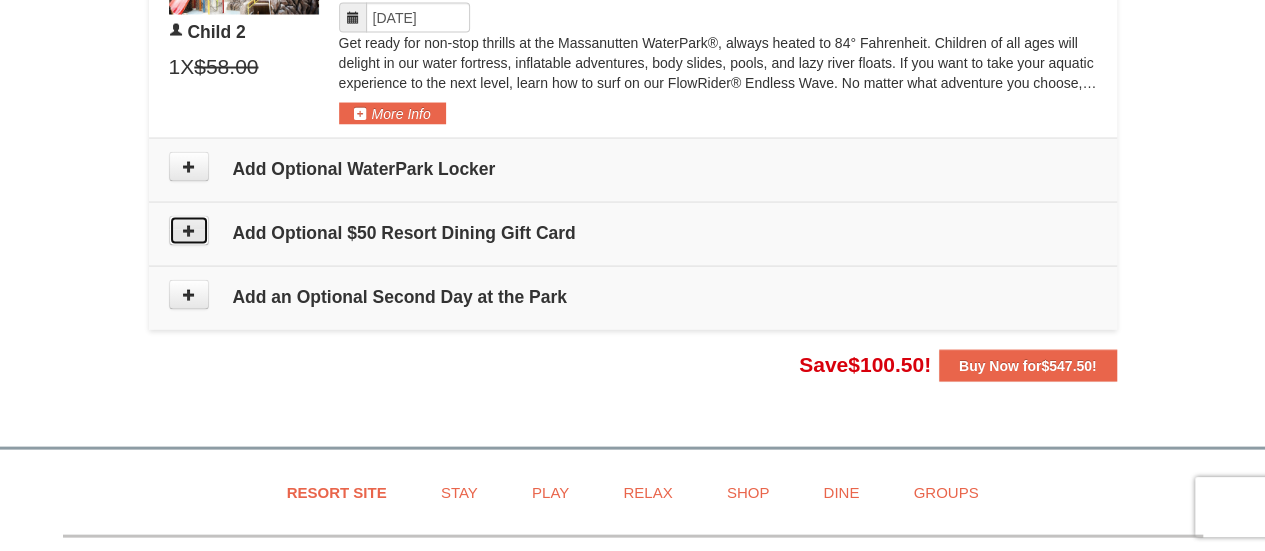 click at bounding box center (189, 231) 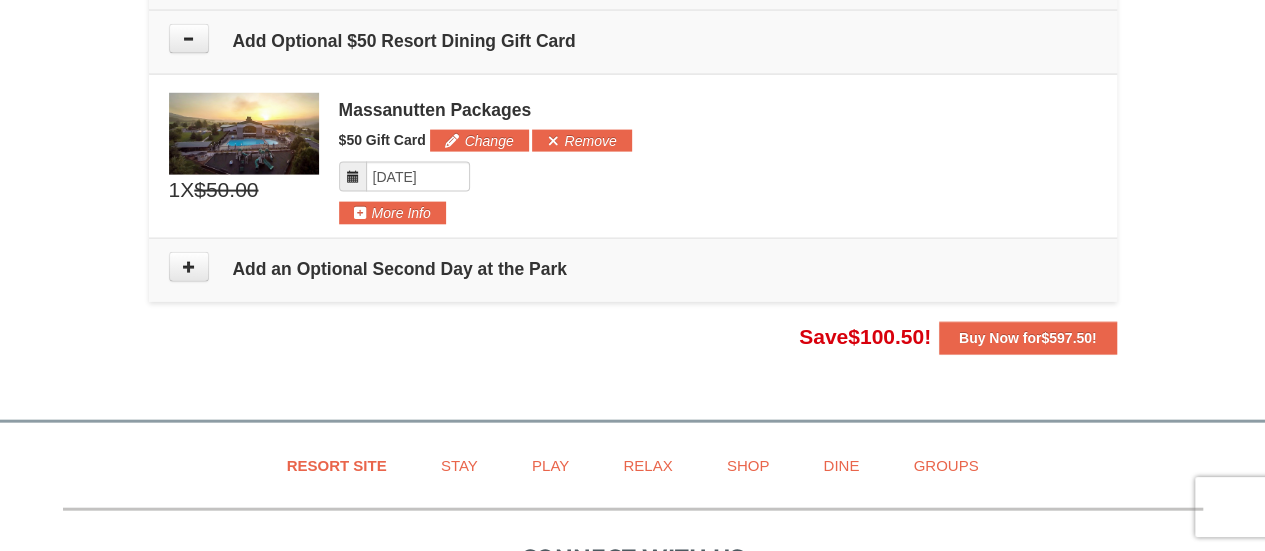 scroll, scrollTop: 2096, scrollLeft: 0, axis: vertical 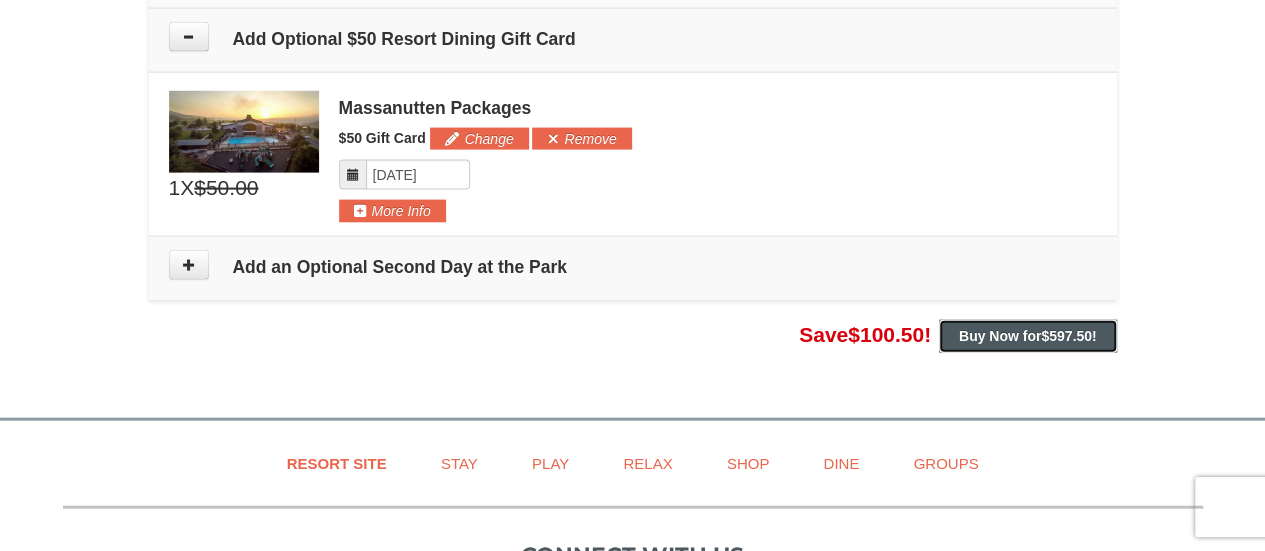 click on "$597.50" at bounding box center [1066, 336] 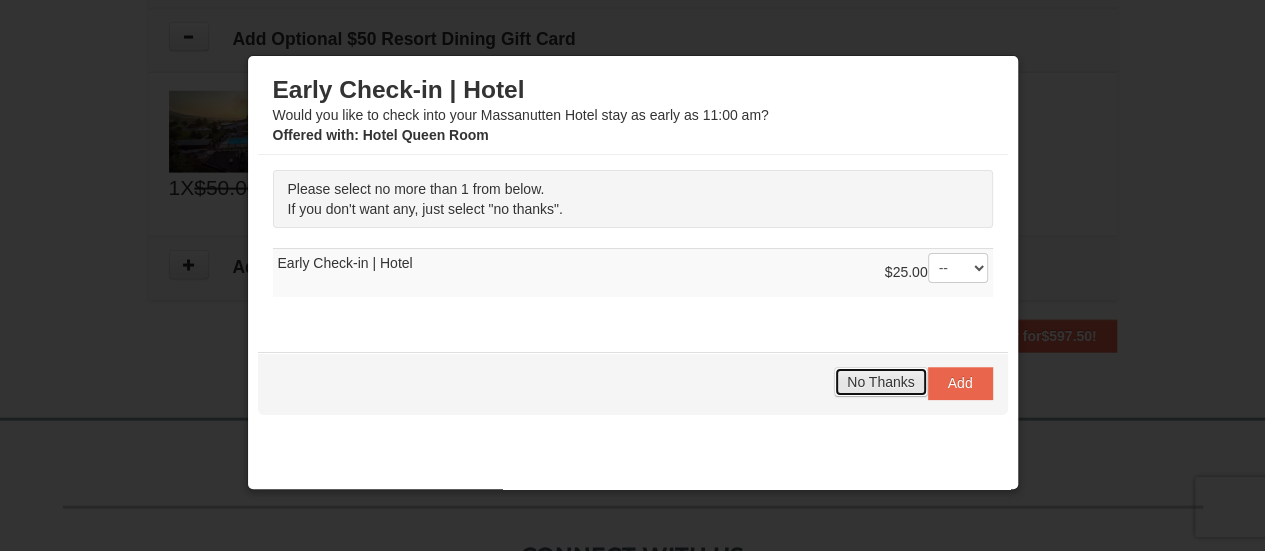 click on "No Thanks" at bounding box center [880, 382] 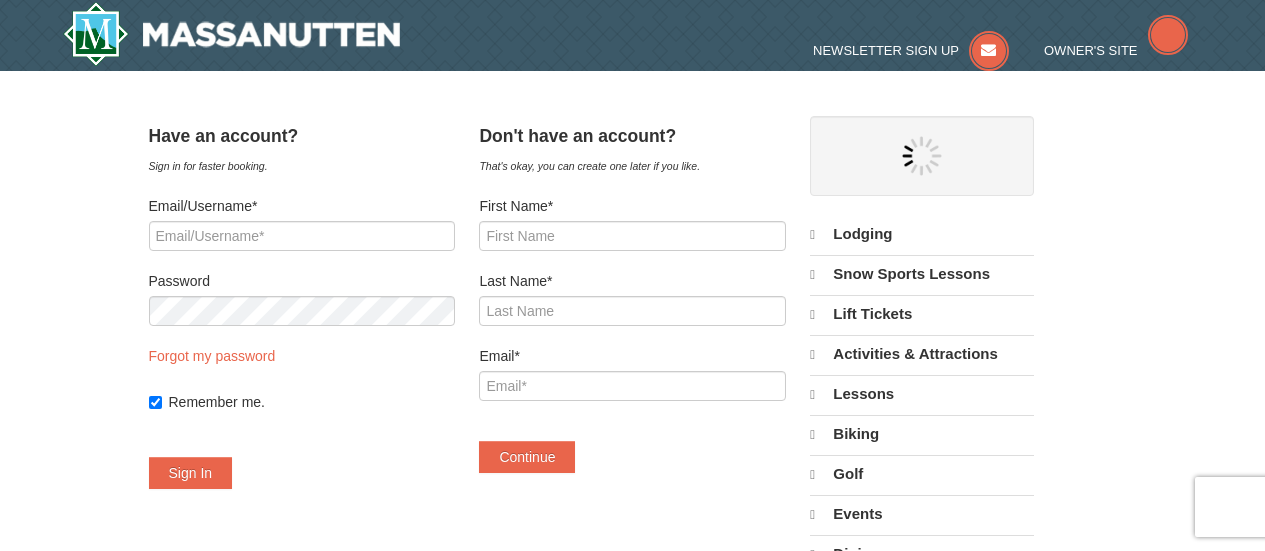scroll, scrollTop: 0, scrollLeft: 0, axis: both 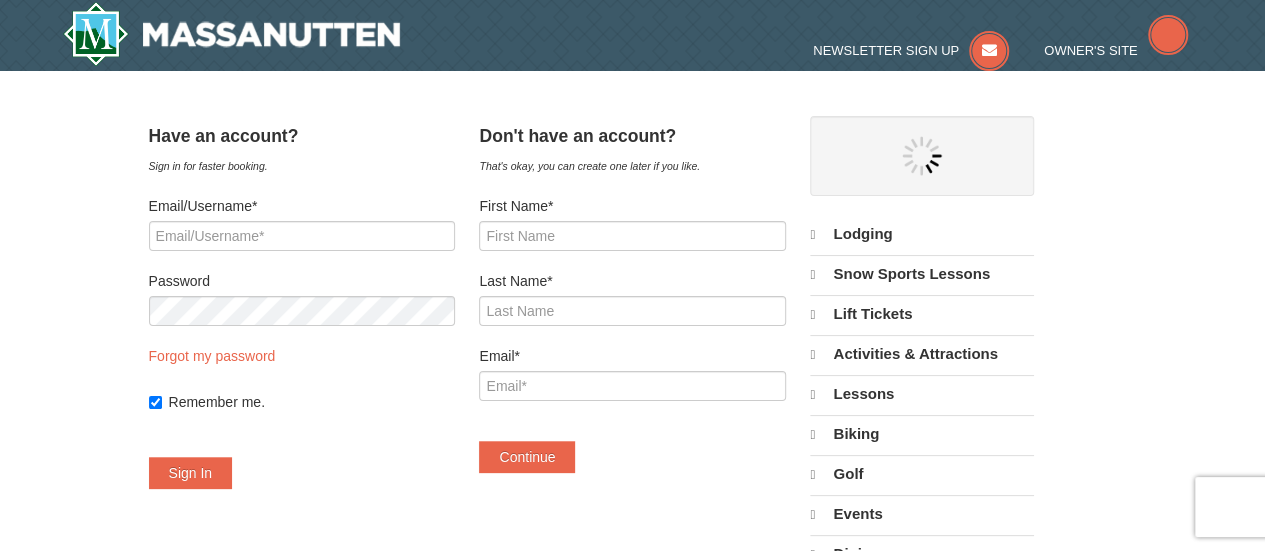 select on "8" 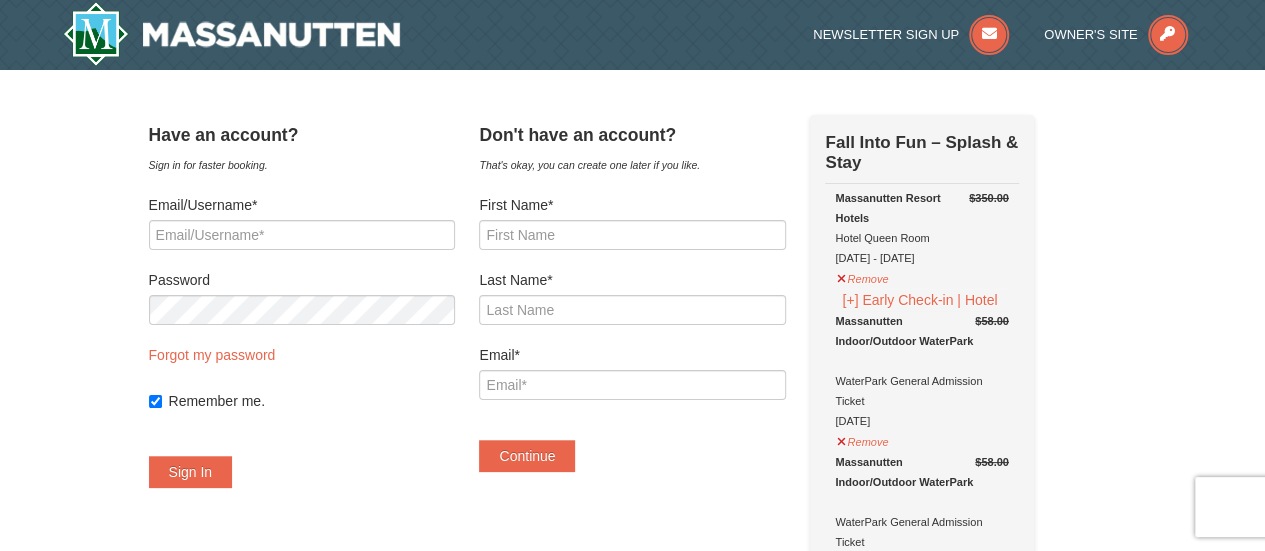 scroll, scrollTop: 0, scrollLeft: 0, axis: both 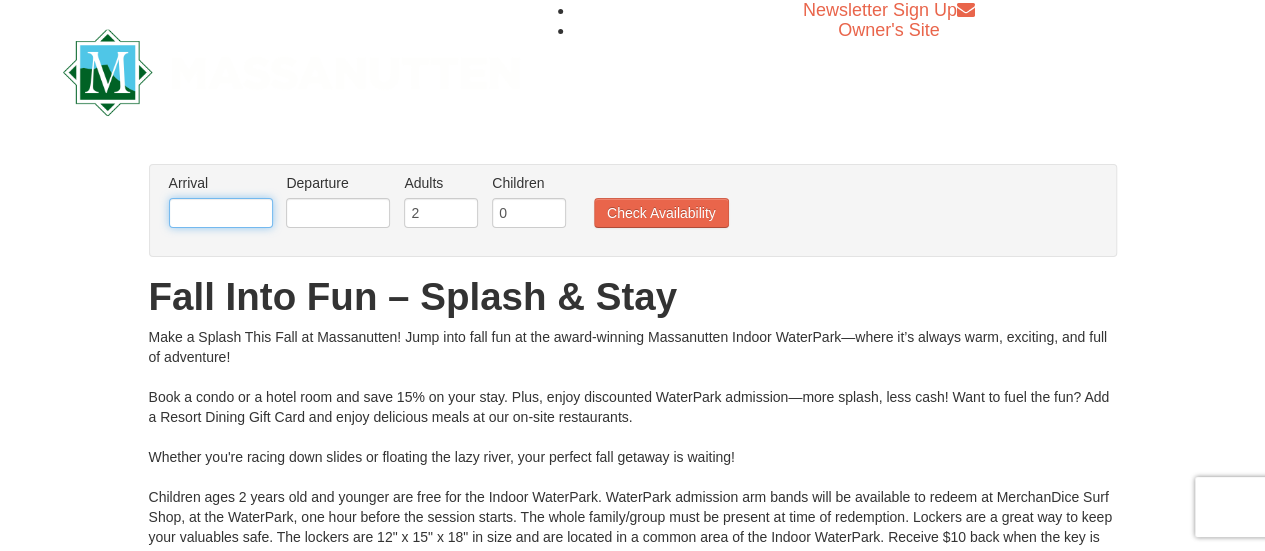 click at bounding box center [221, 213] 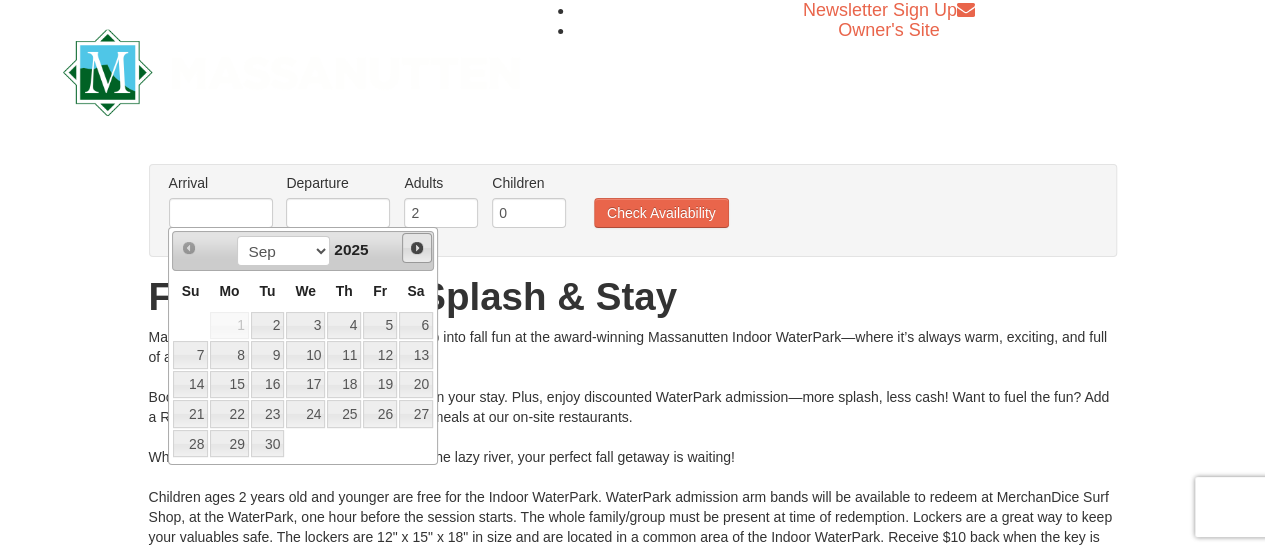 click on "Next" at bounding box center [417, 248] 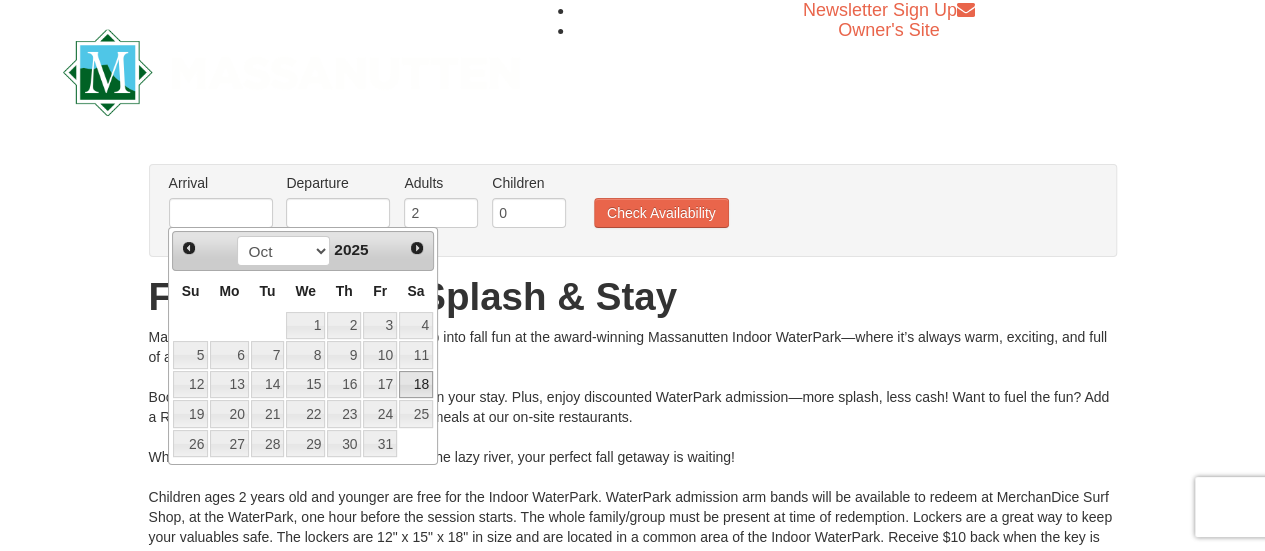 click on "18" at bounding box center [416, 385] 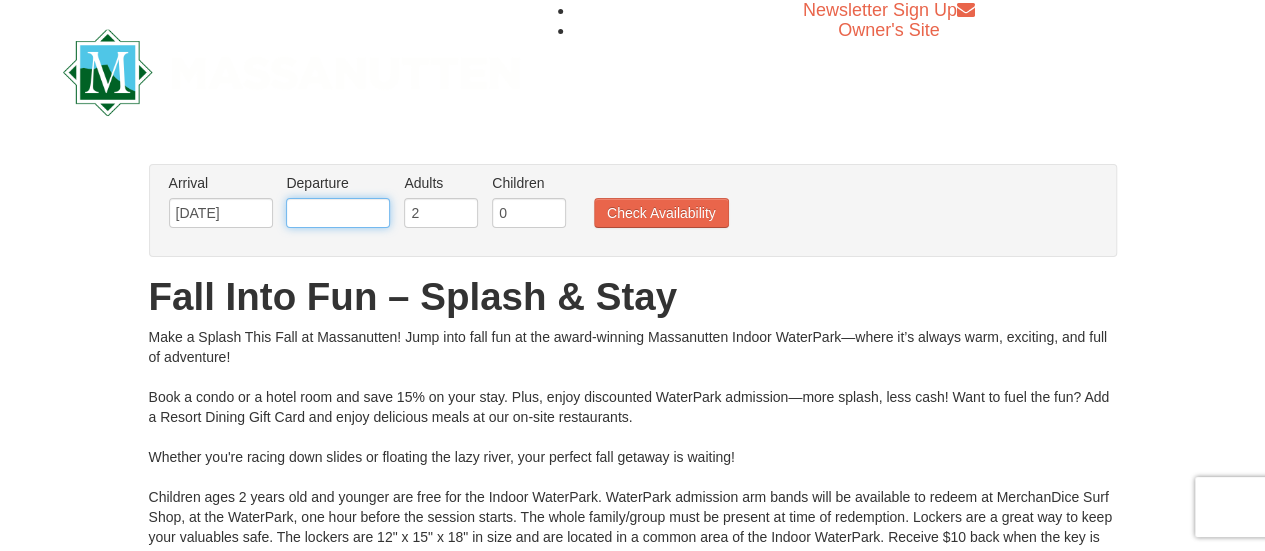 click at bounding box center (338, 213) 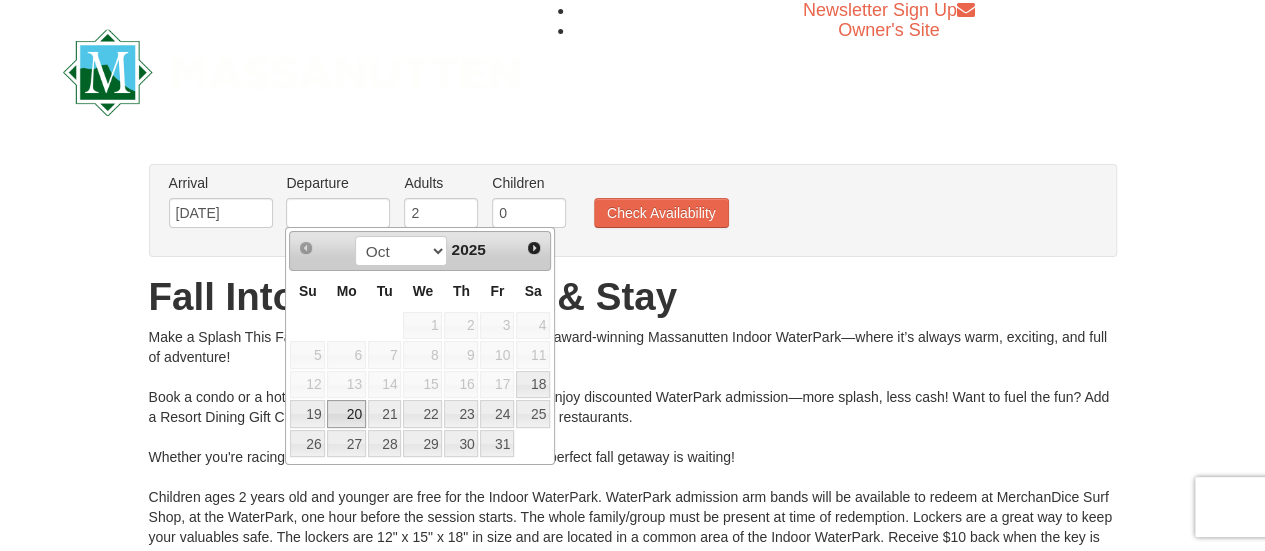 click on "20" at bounding box center (346, 414) 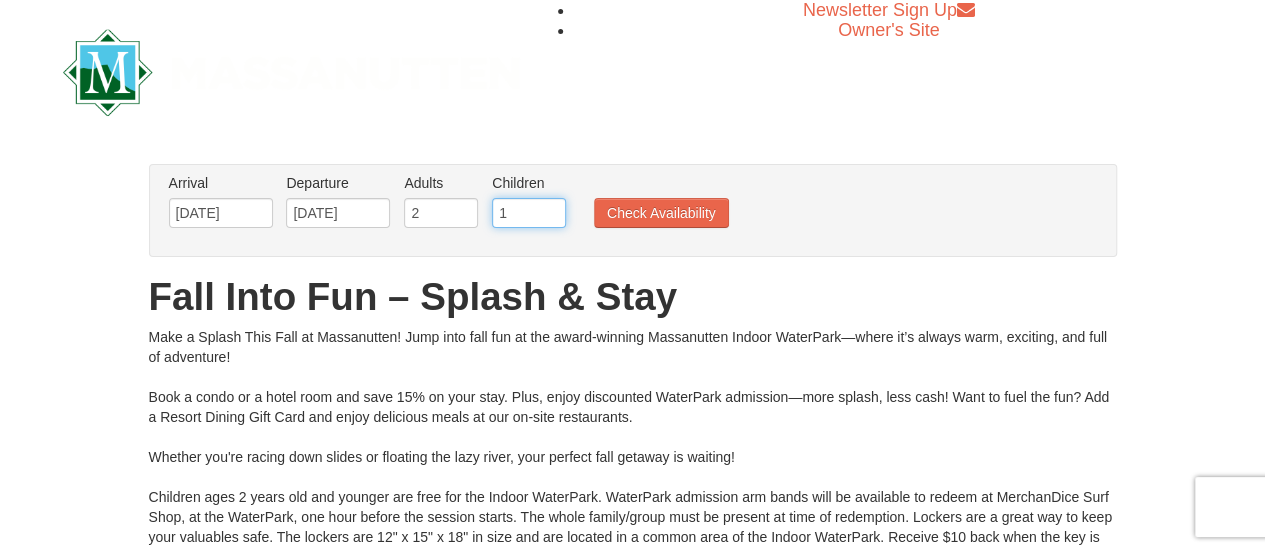 click on "1" at bounding box center (529, 213) 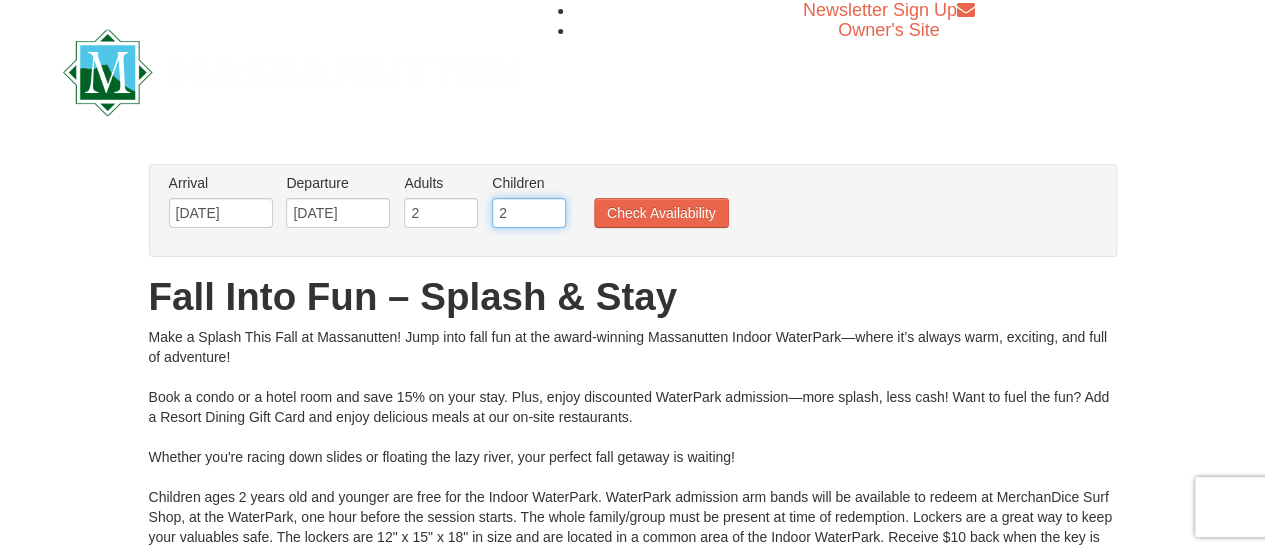 type on "2" 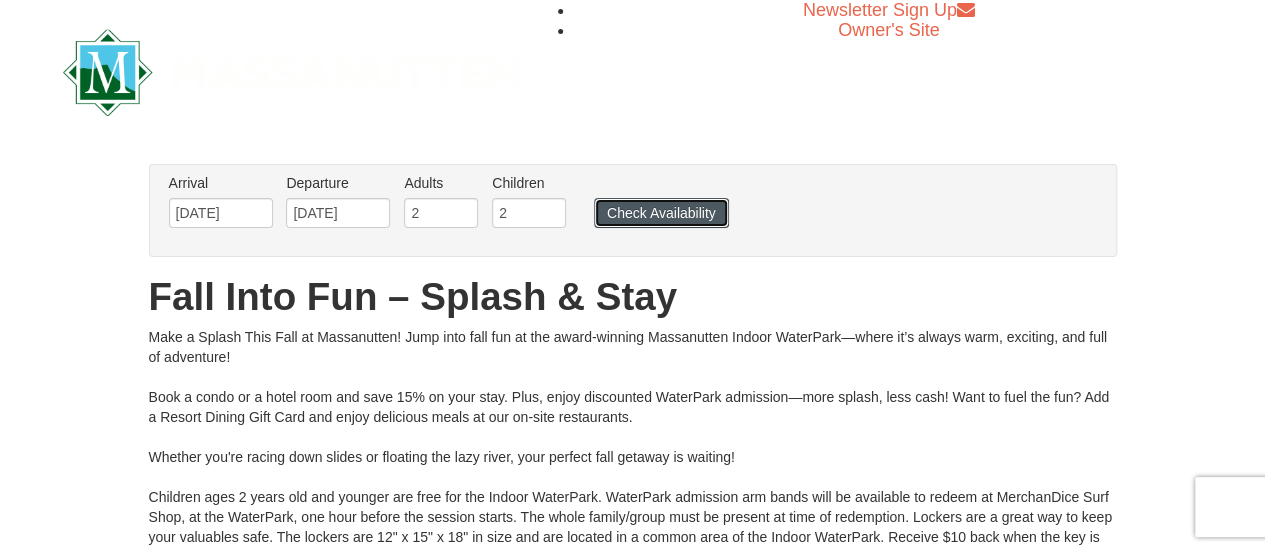 click on "Check Availability" at bounding box center (661, 213) 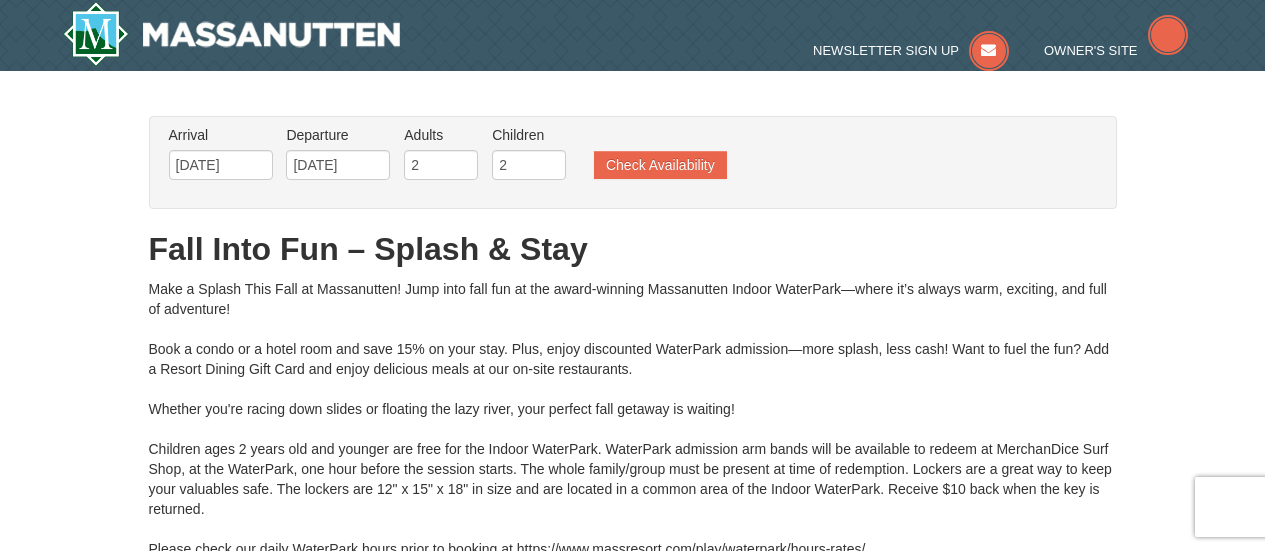 scroll, scrollTop: 0, scrollLeft: 0, axis: both 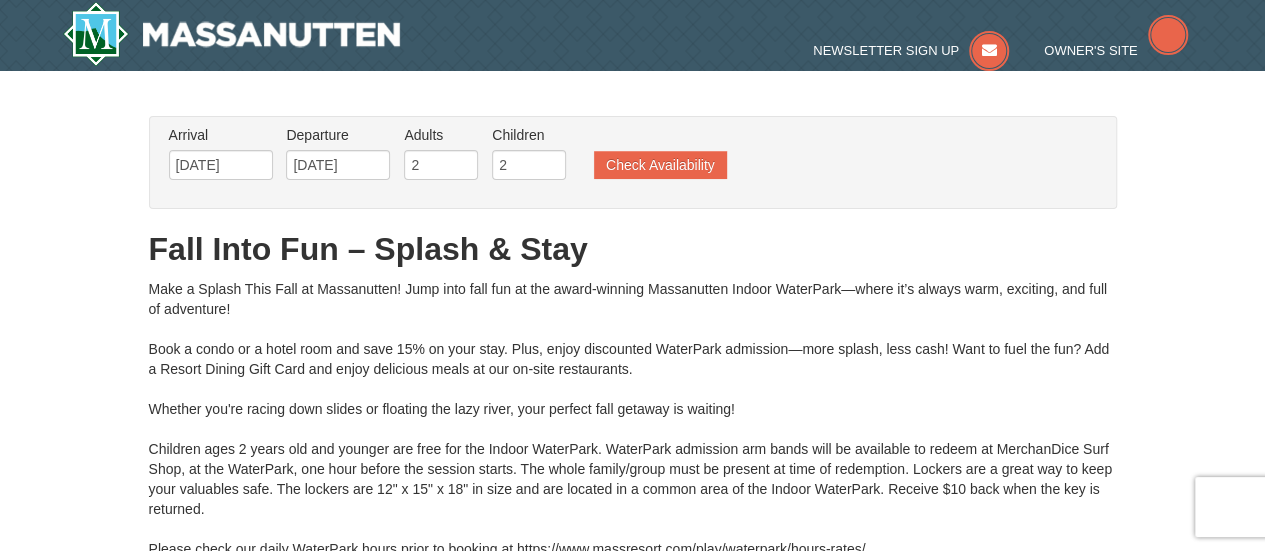 type on "[DATE]" 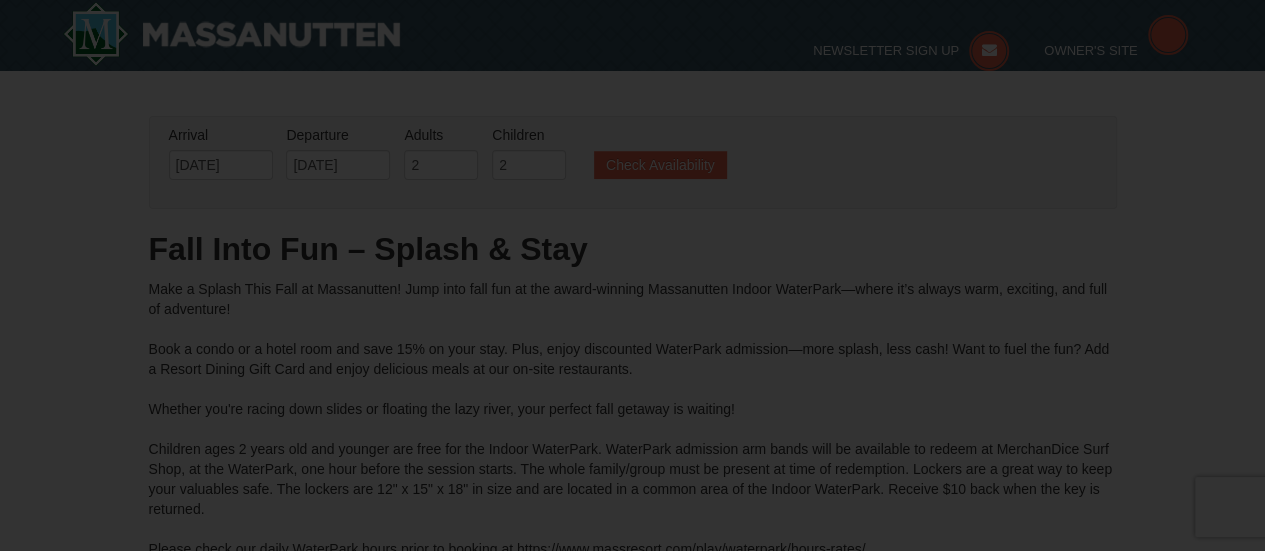 scroll, scrollTop: 0, scrollLeft: 0, axis: both 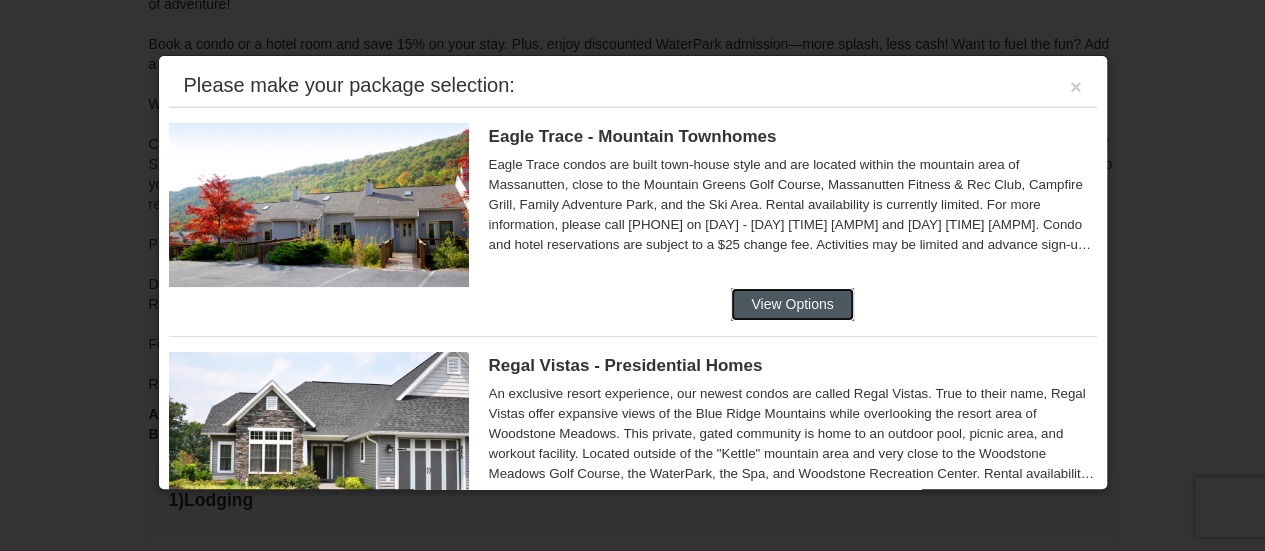 click on "View Options" at bounding box center (792, 304) 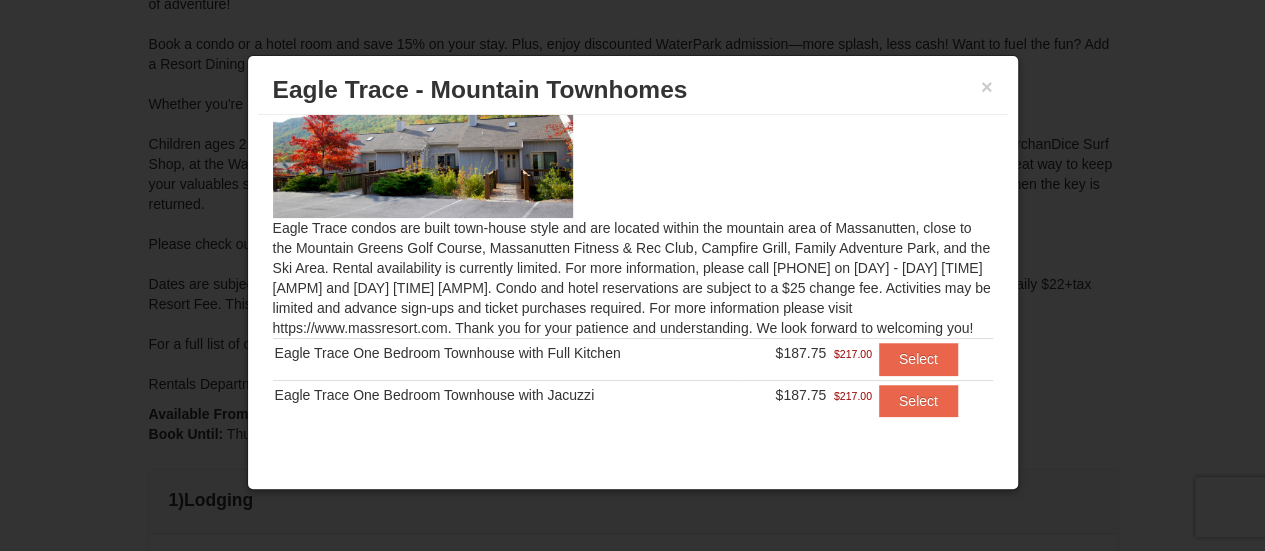 scroll, scrollTop: 74, scrollLeft: 0, axis: vertical 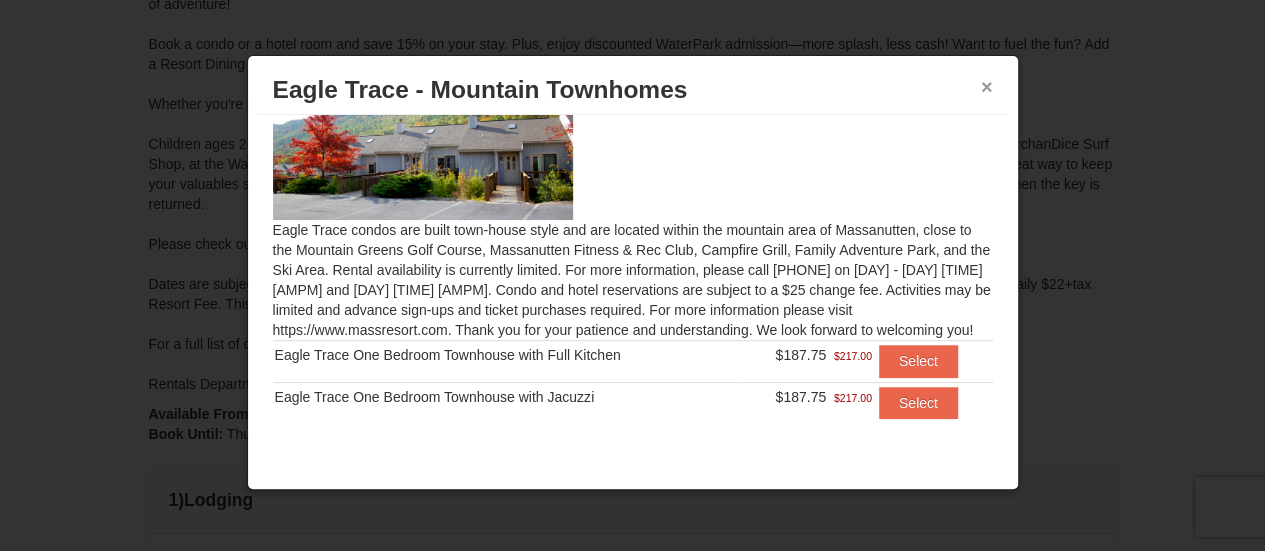 click on "×" at bounding box center [987, 87] 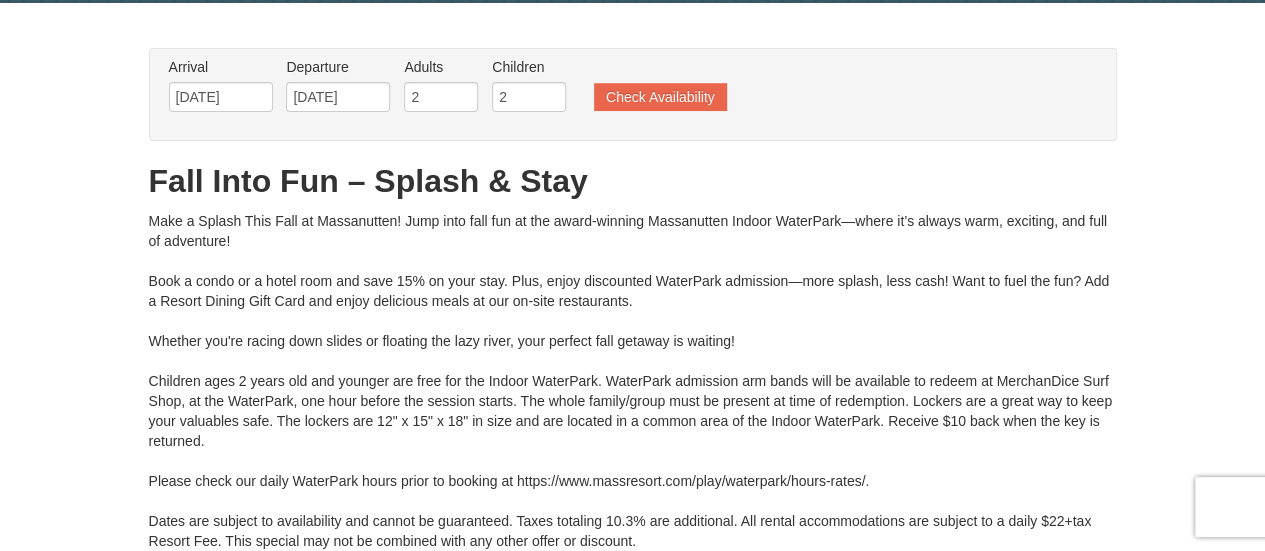 scroll, scrollTop: 0, scrollLeft: 0, axis: both 